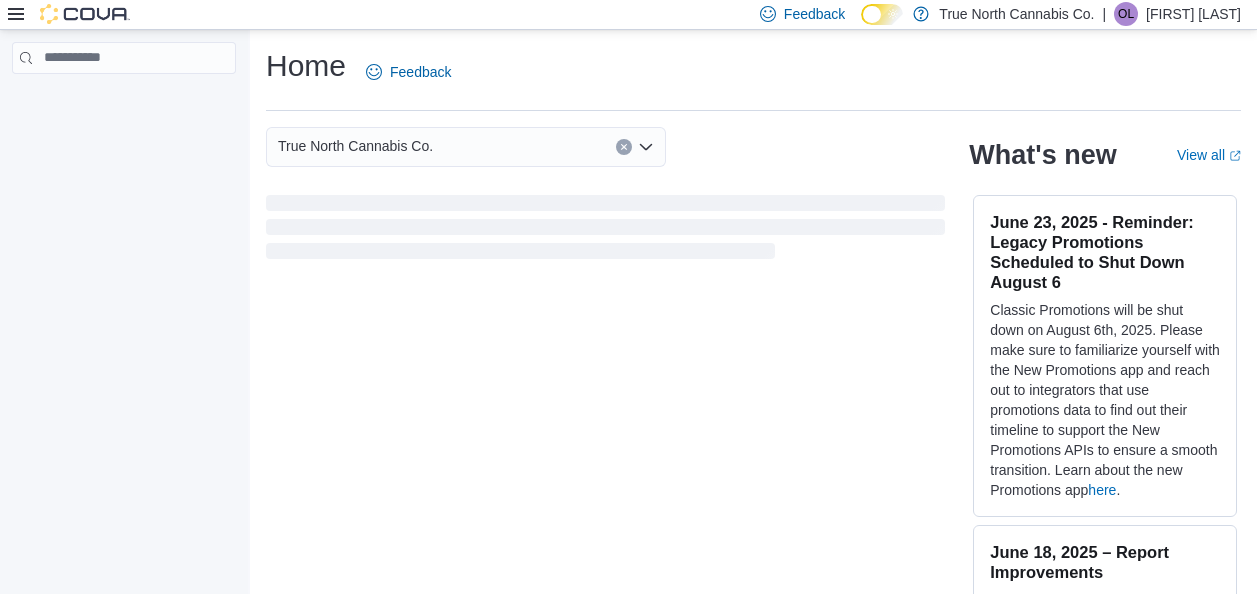 scroll, scrollTop: 0, scrollLeft: 0, axis: both 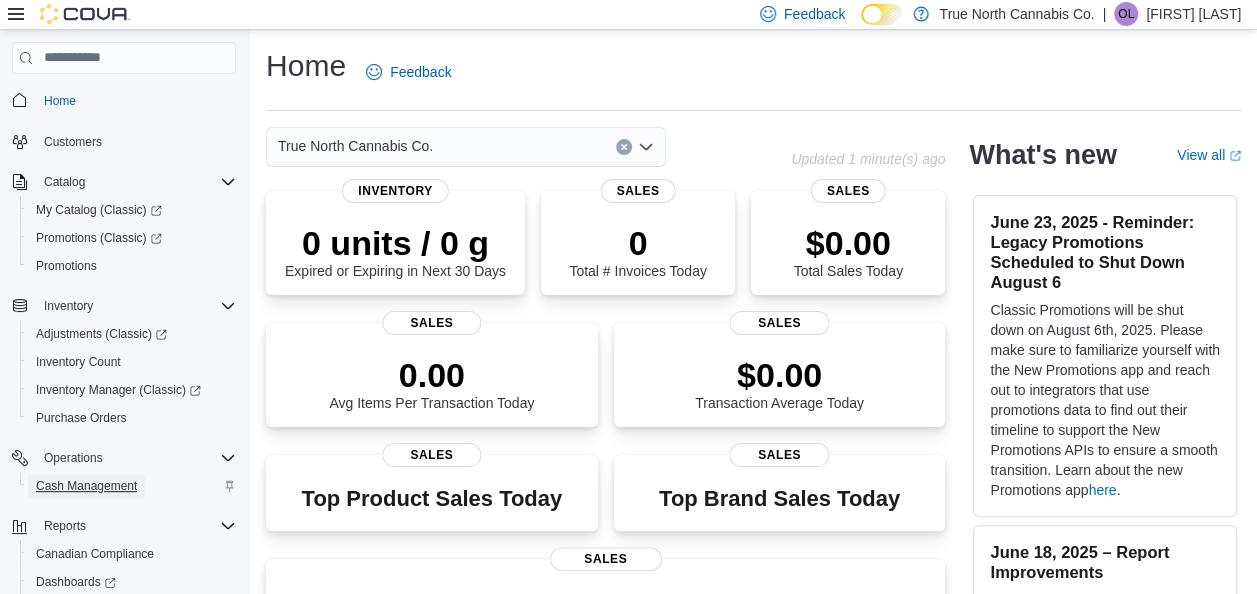 drag, startPoint x: 137, startPoint y: 403, endPoint x: 69, endPoint y: 493, distance: 112.80071 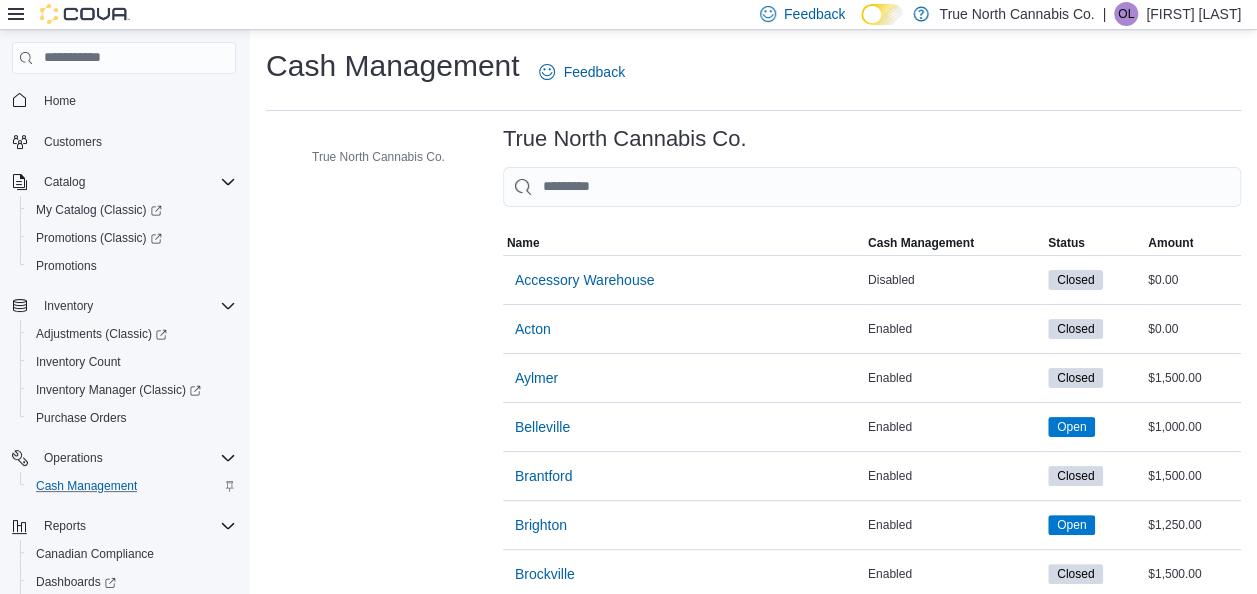 scroll, scrollTop: 92, scrollLeft: 0, axis: vertical 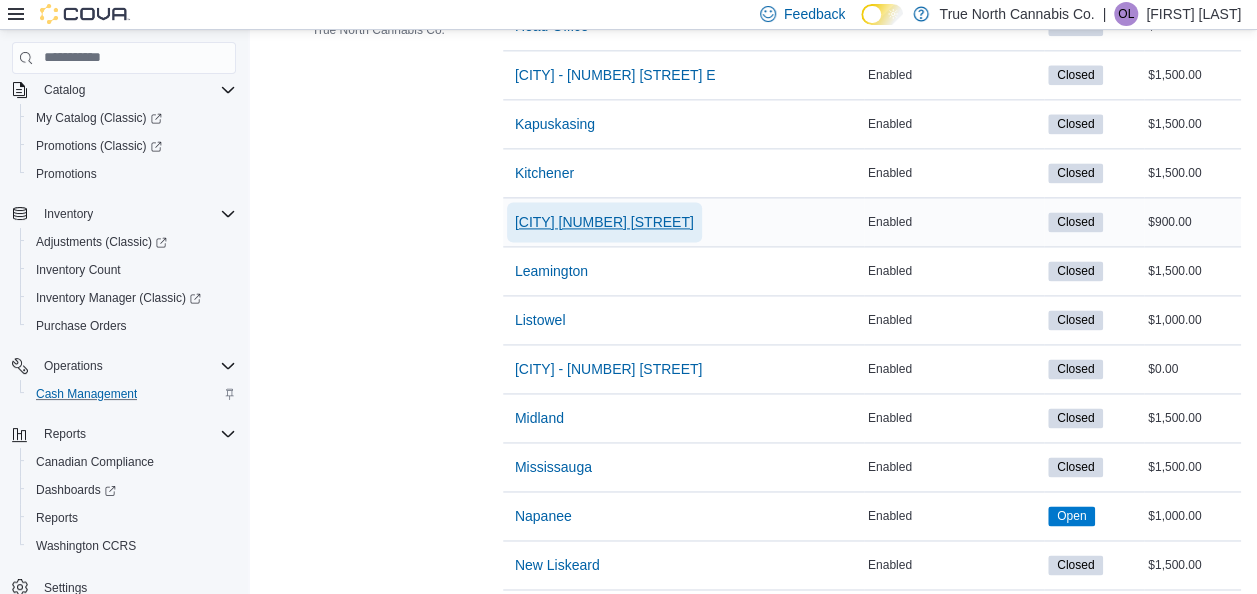 click on "Kitchener 1 Queen St" at bounding box center [604, 222] 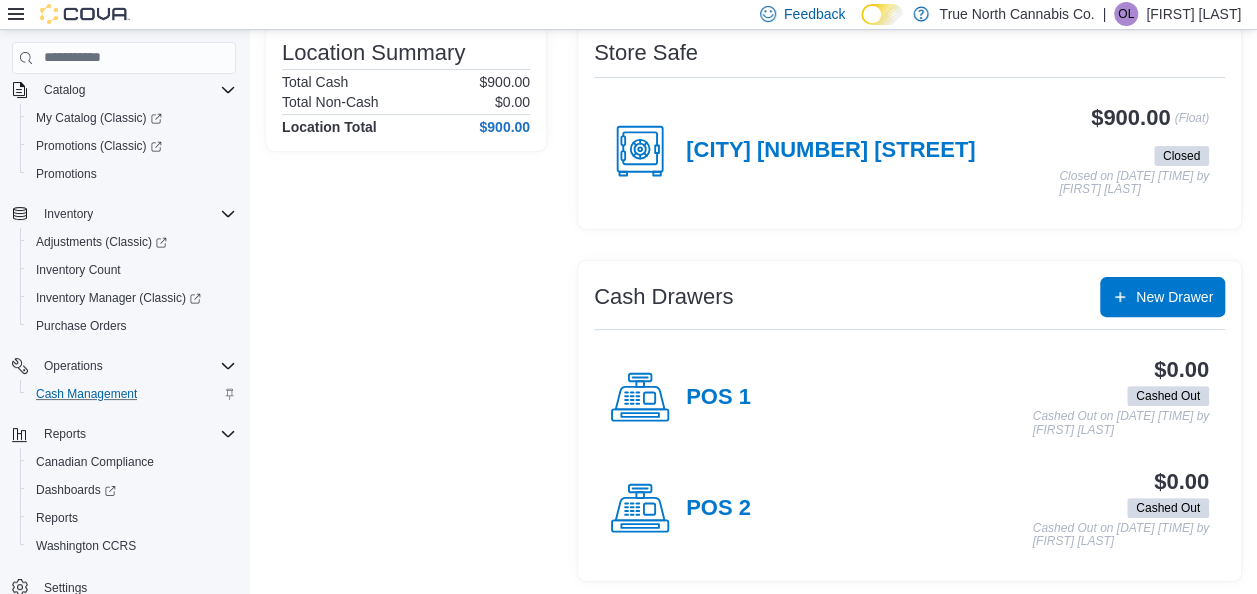 scroll, scrollTop: 170, scrollLeft: 0, axis: vertical 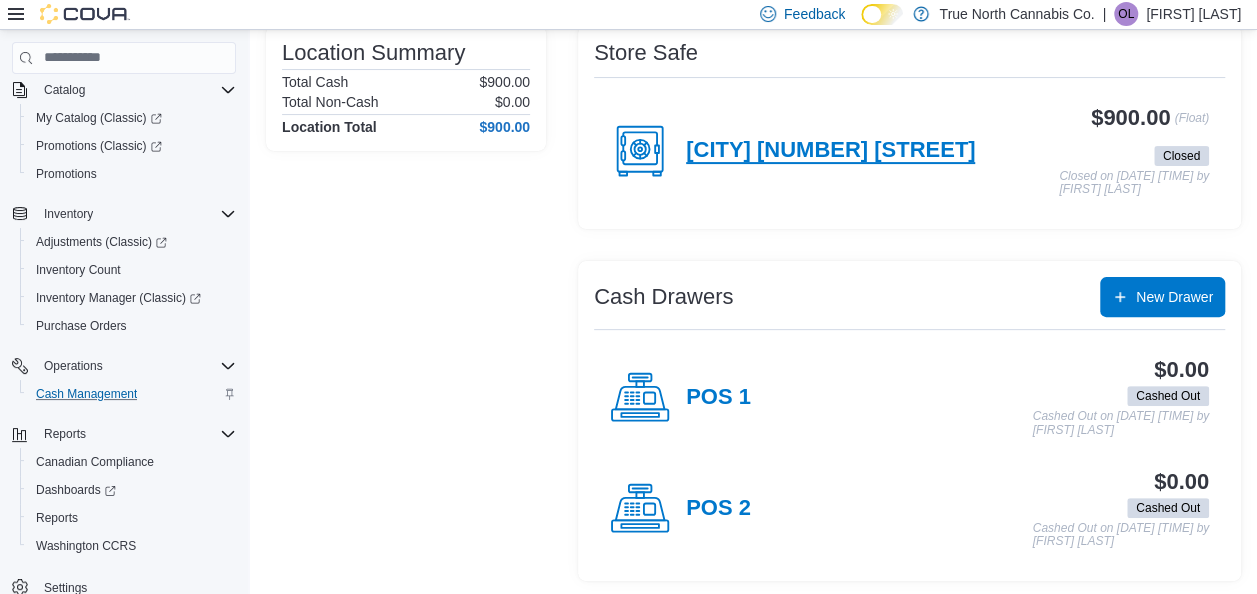 click on "Kitchener 1 Queen St" at bounding box center (830, 151) 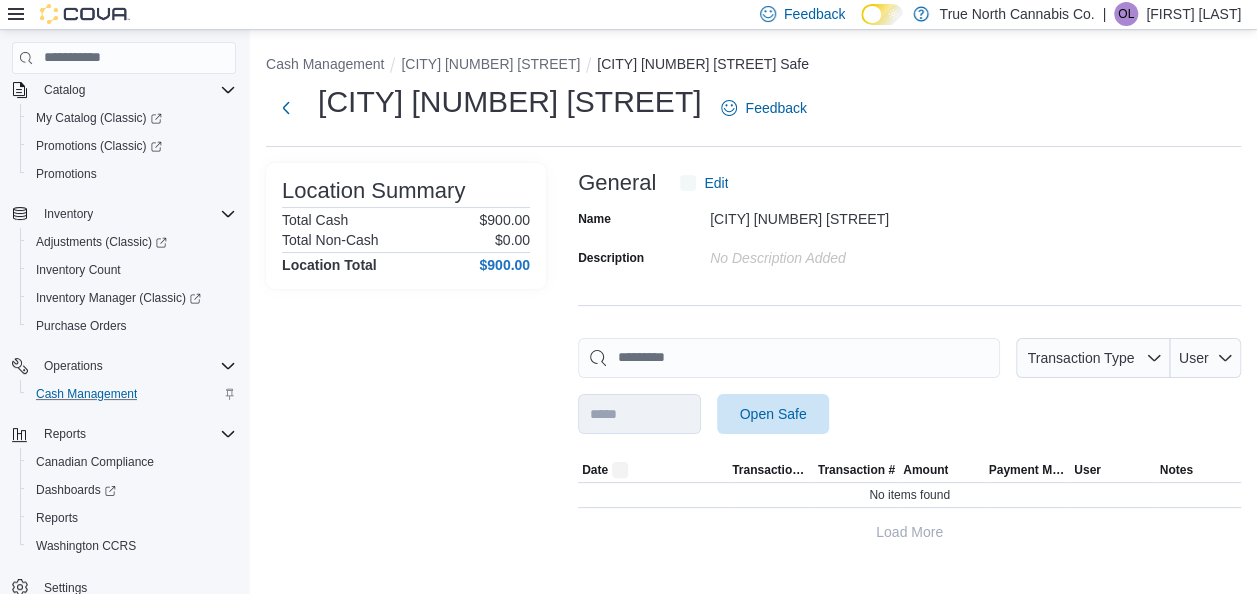 scroll, scrollTop: 0, scrollLeft: 0, axis: both 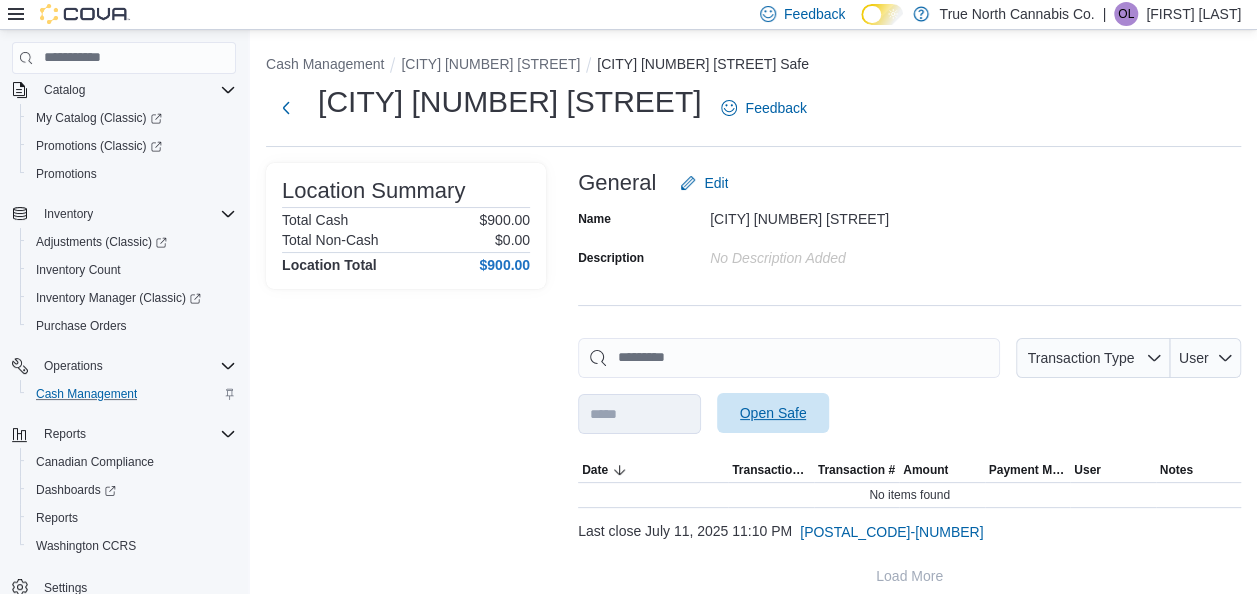 click on "Open Safe" at bounding box center [773, 413] 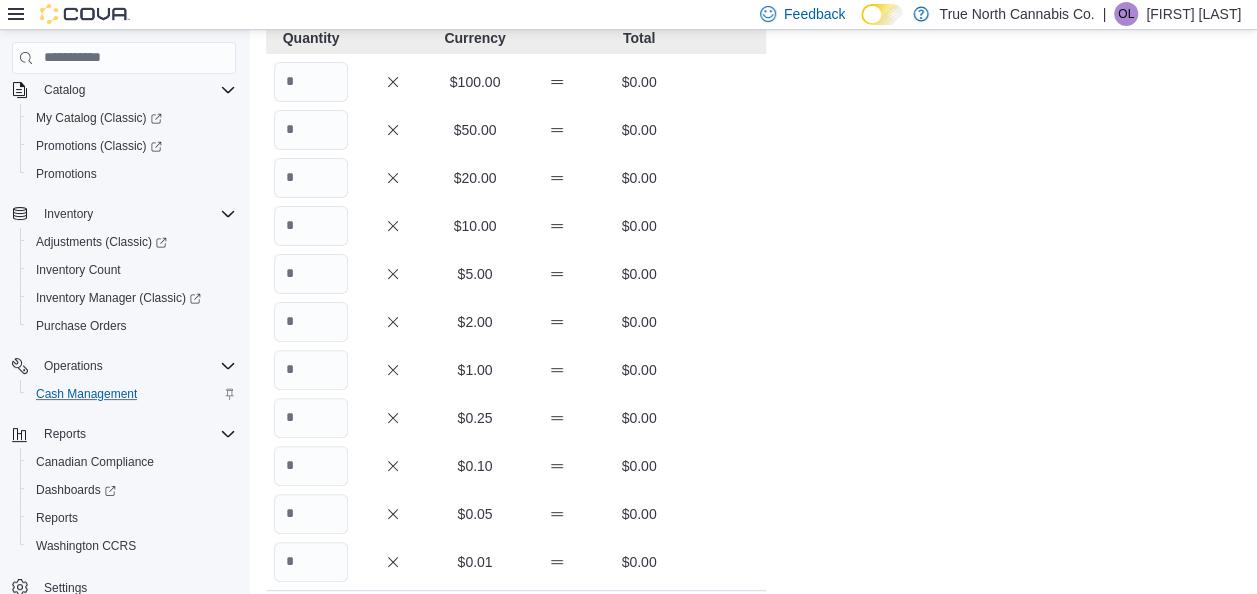 scroll, scrollTop: 140, scrollLeft: 0, axis: vertical 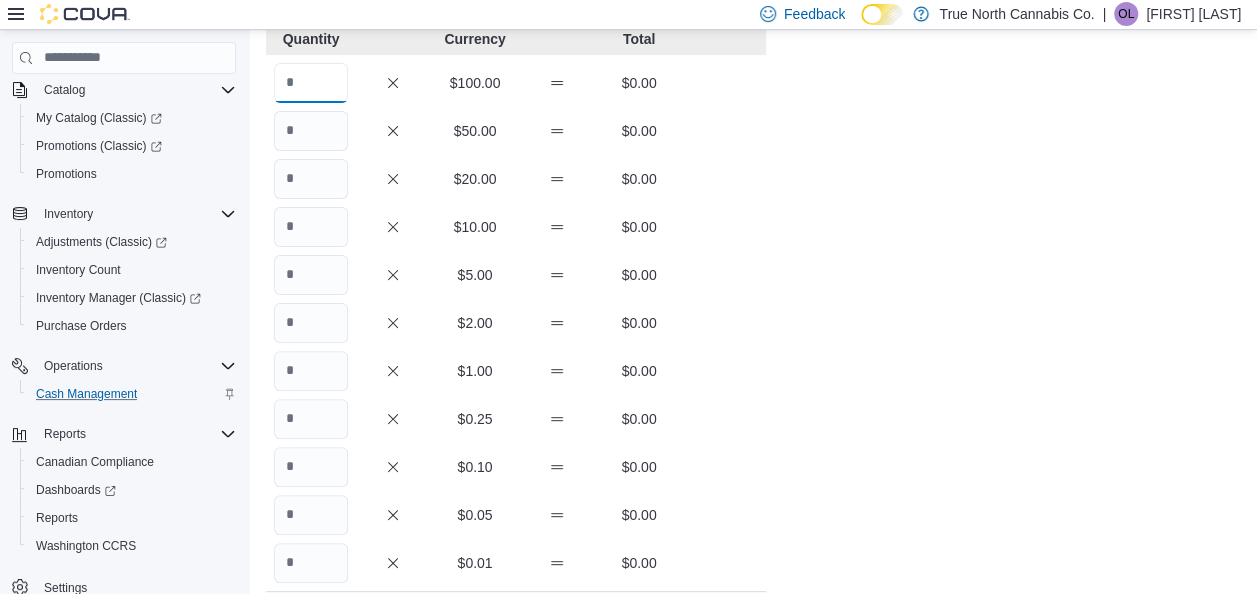 click at bounding box center (311, 83) 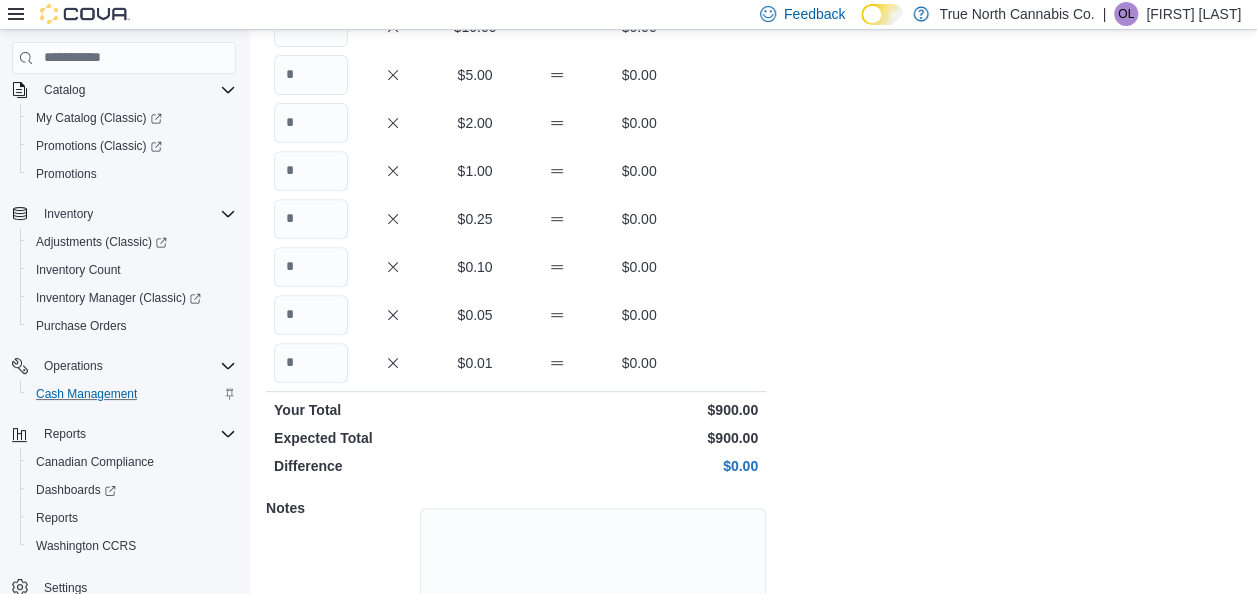 scroll, scrollTop: 479, scrollLeft: 0, axis: vertical 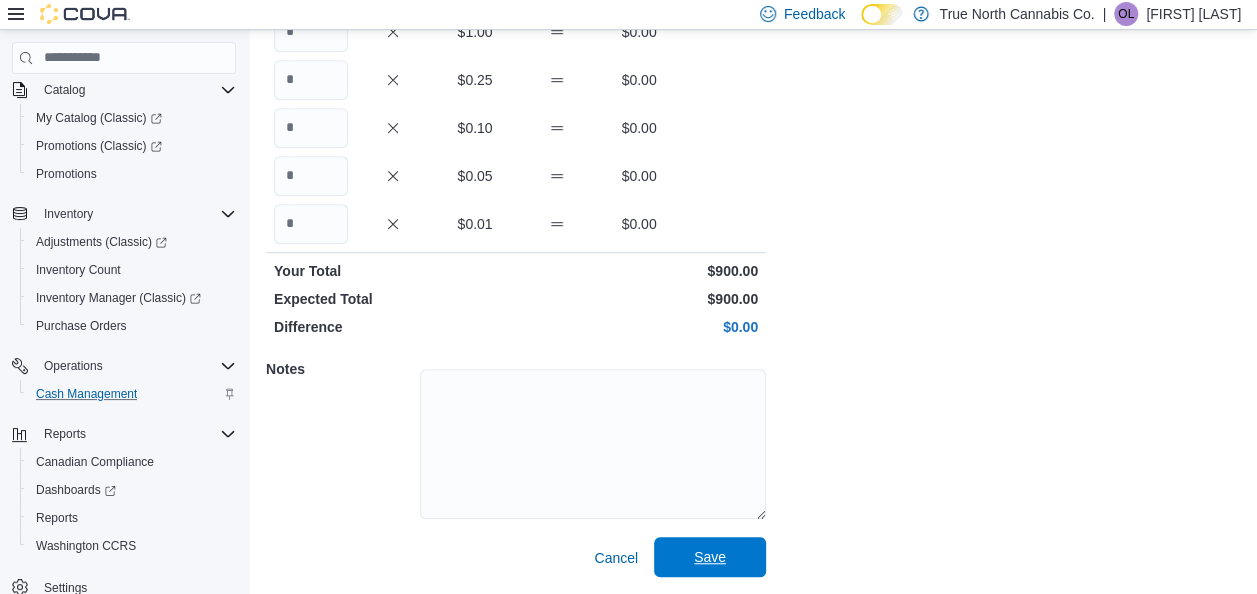 type on "*" 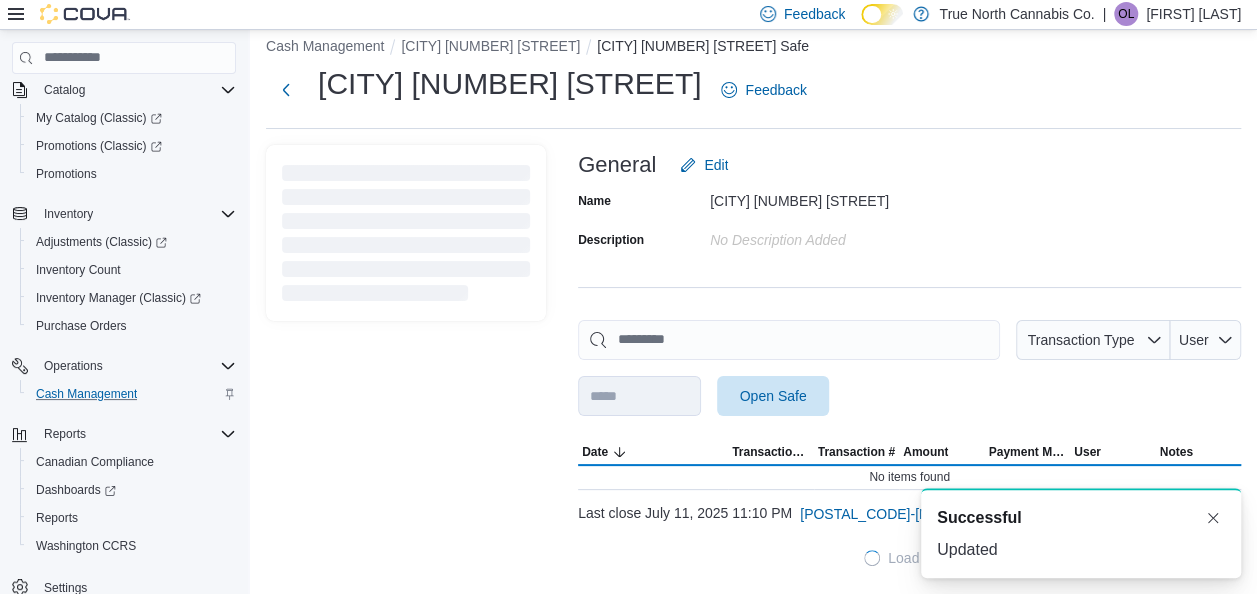 scroll, scrollTop: 16, scrollLeft: 0, axis: vertical 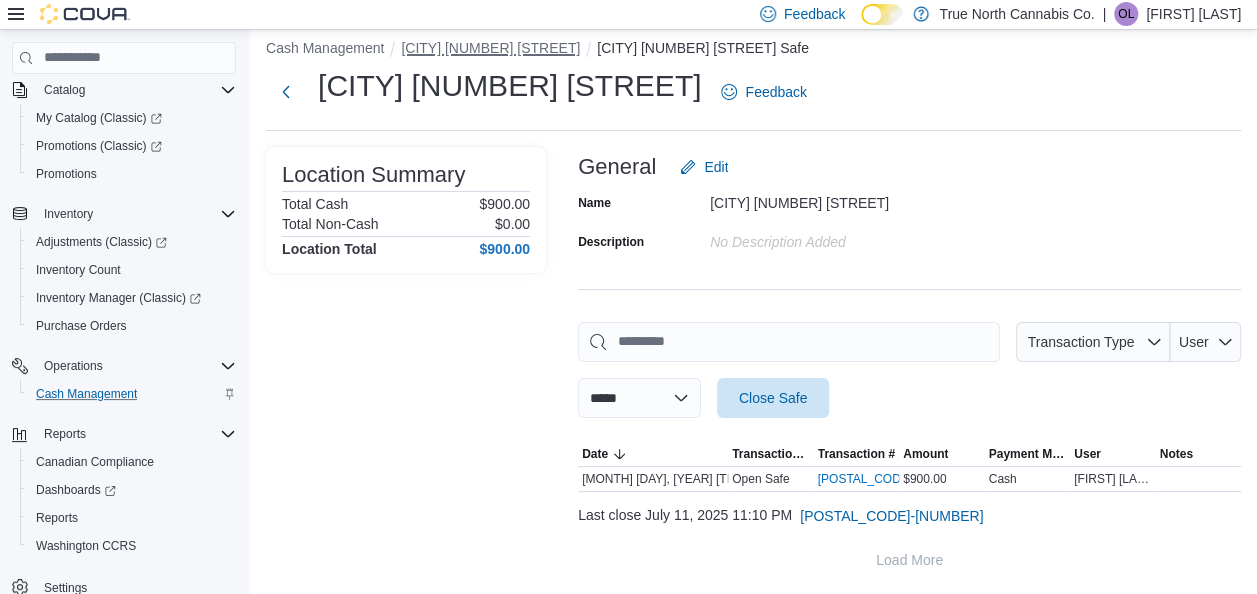 click on "Kitchener 1 Queen St" at bounding box center (490, 48) 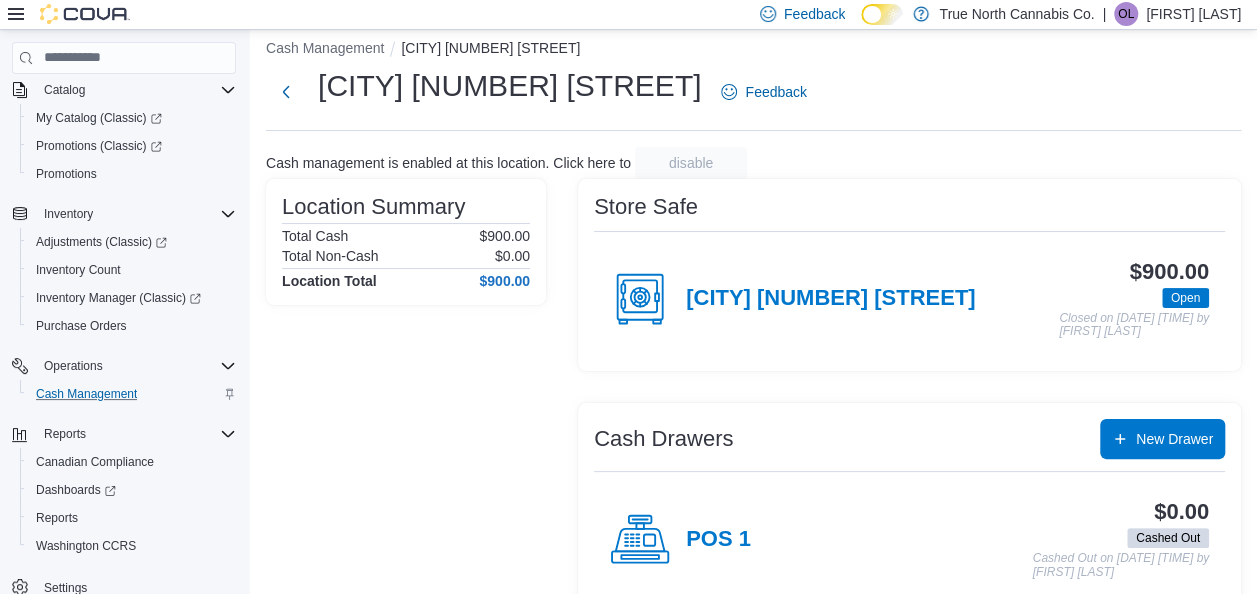 scroll, scrollTop: 158, scrollLeft: 0, axis: vertical 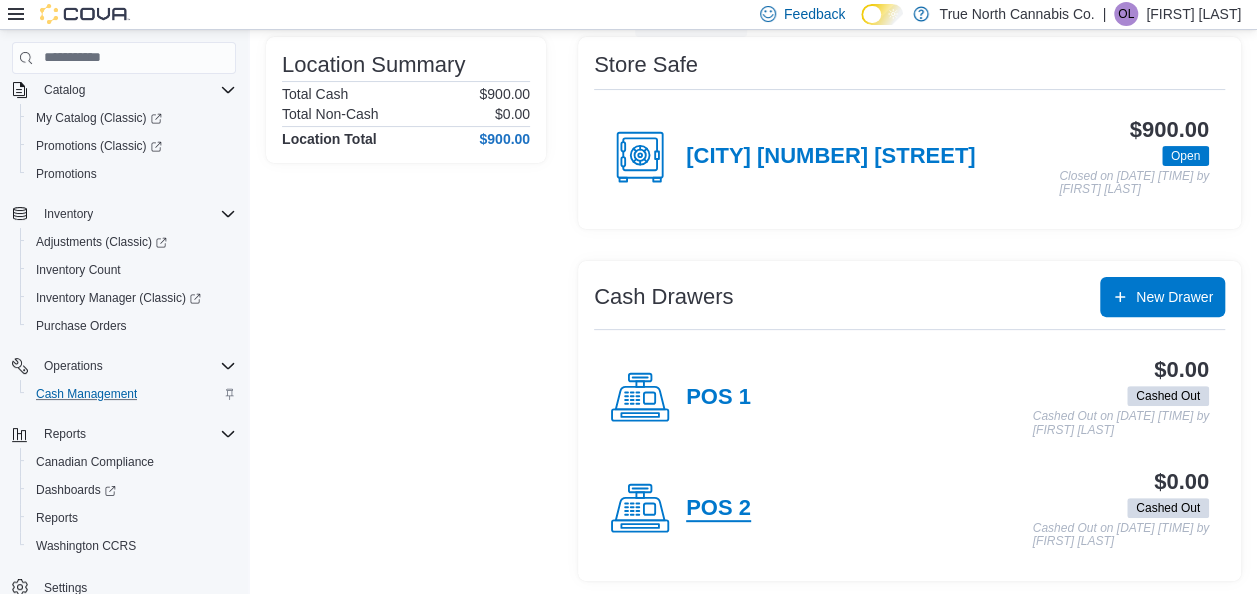 click on "POS 2" at bounding box center (718, 509) 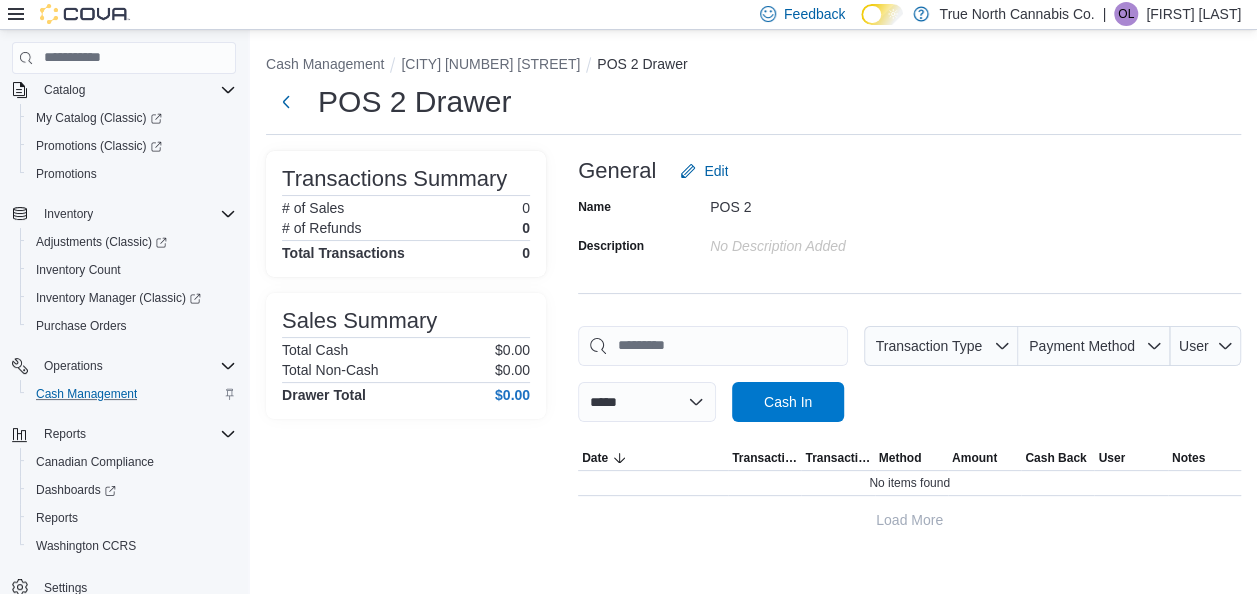 scroll, scrollTop: 0, scrollLeft: 0, axis: both 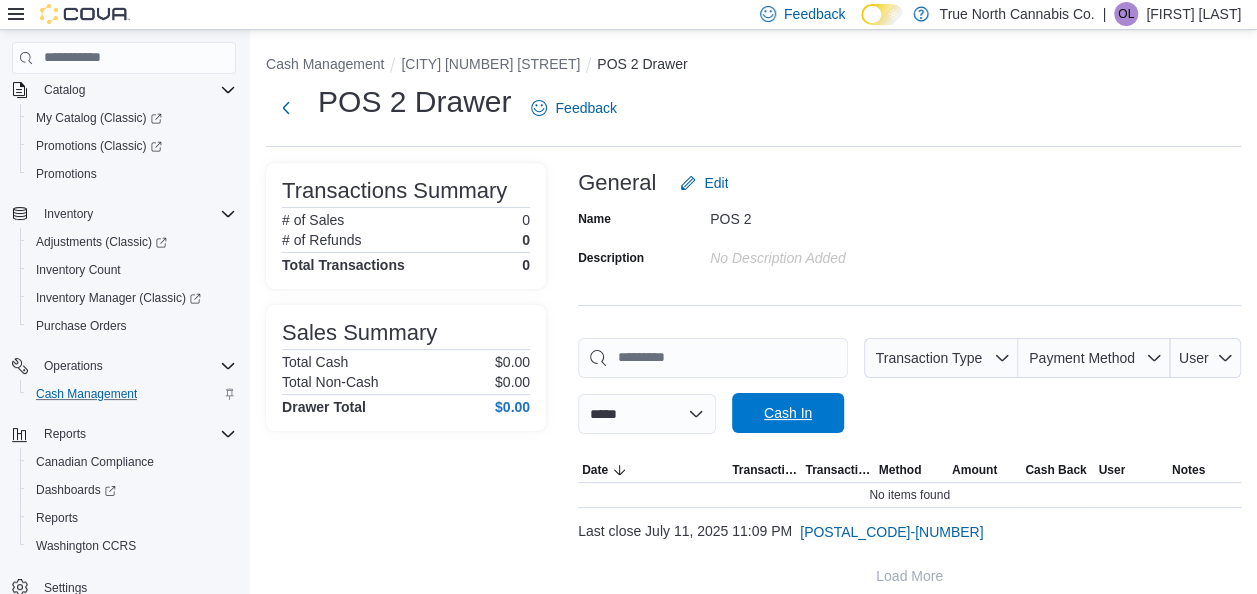 click on "Cash In" at bounding box center (788, 413) 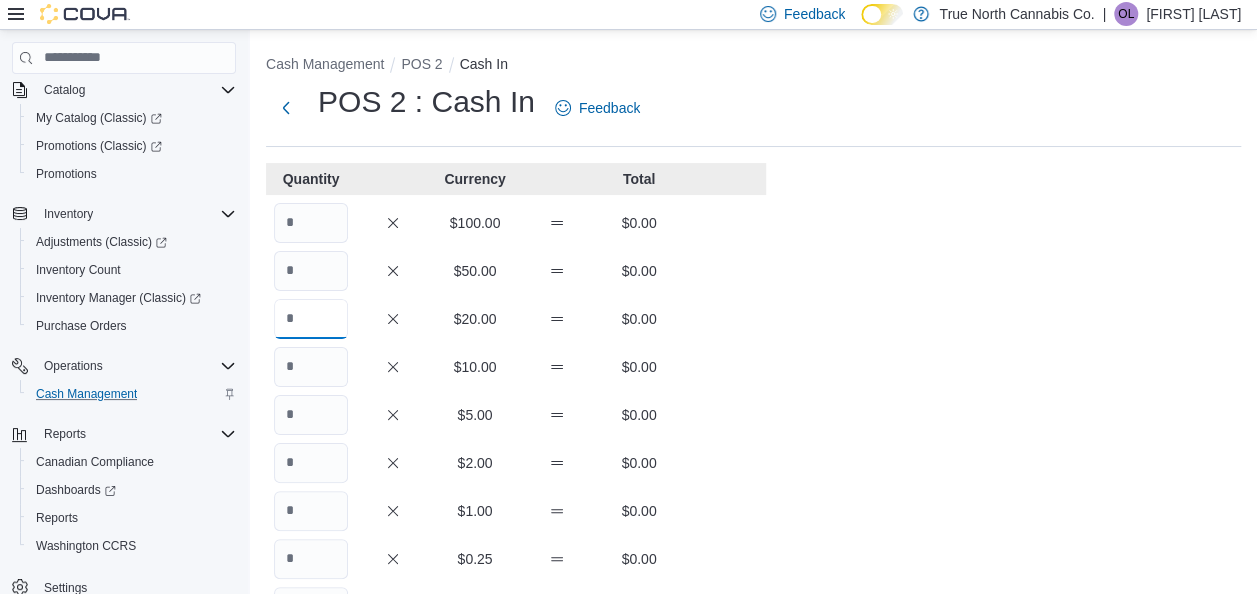 click at bounding box center (311, 319) 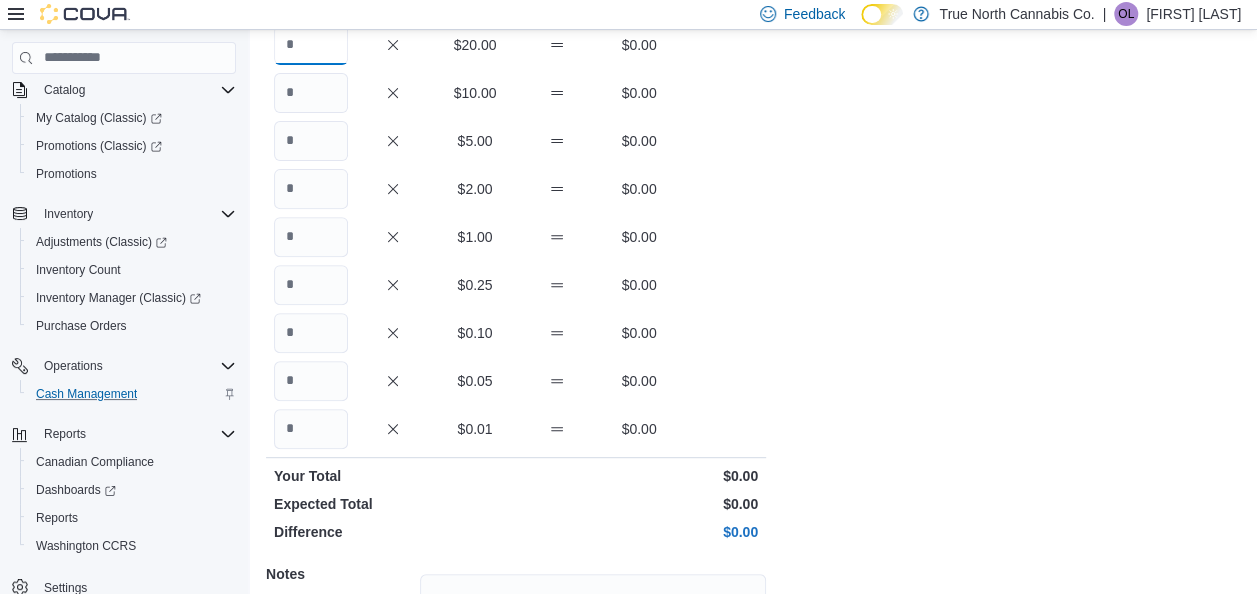 scroll, scrollTop: 276, scrollLeft: 0, axis: vertical 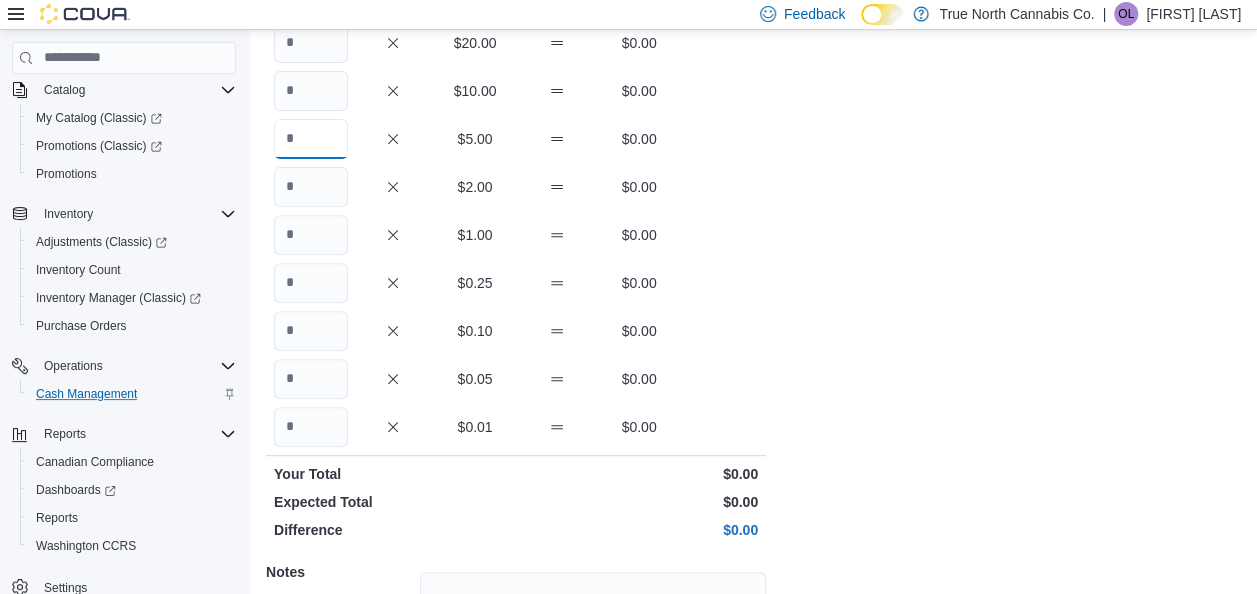 click at bounding box center [311, 139] 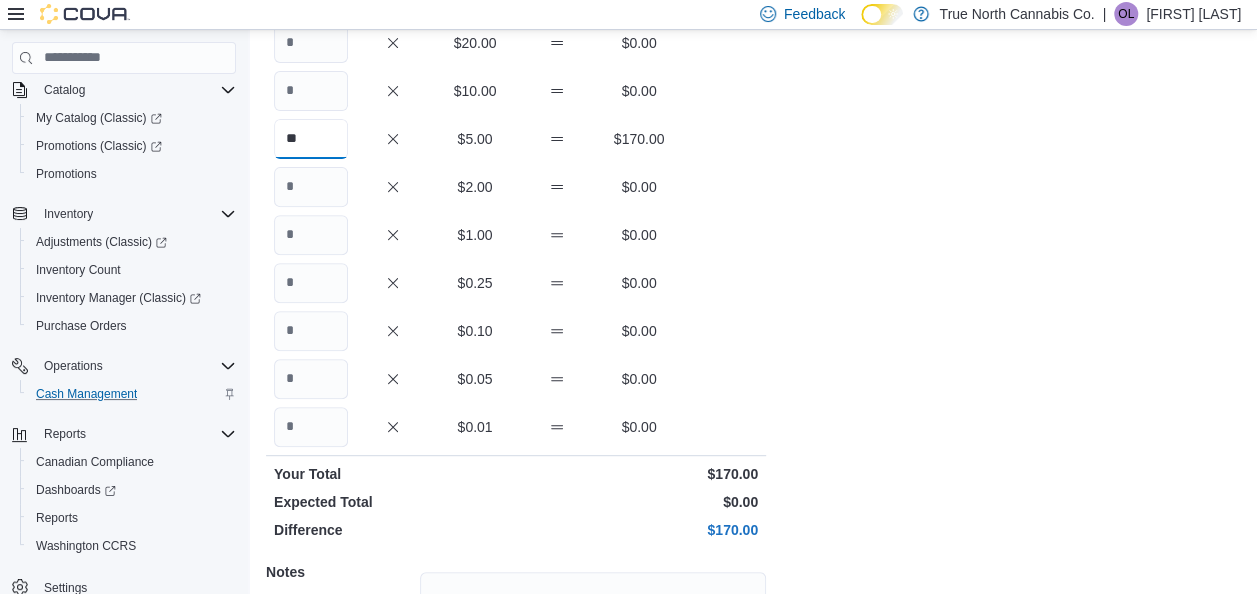 type on "**" 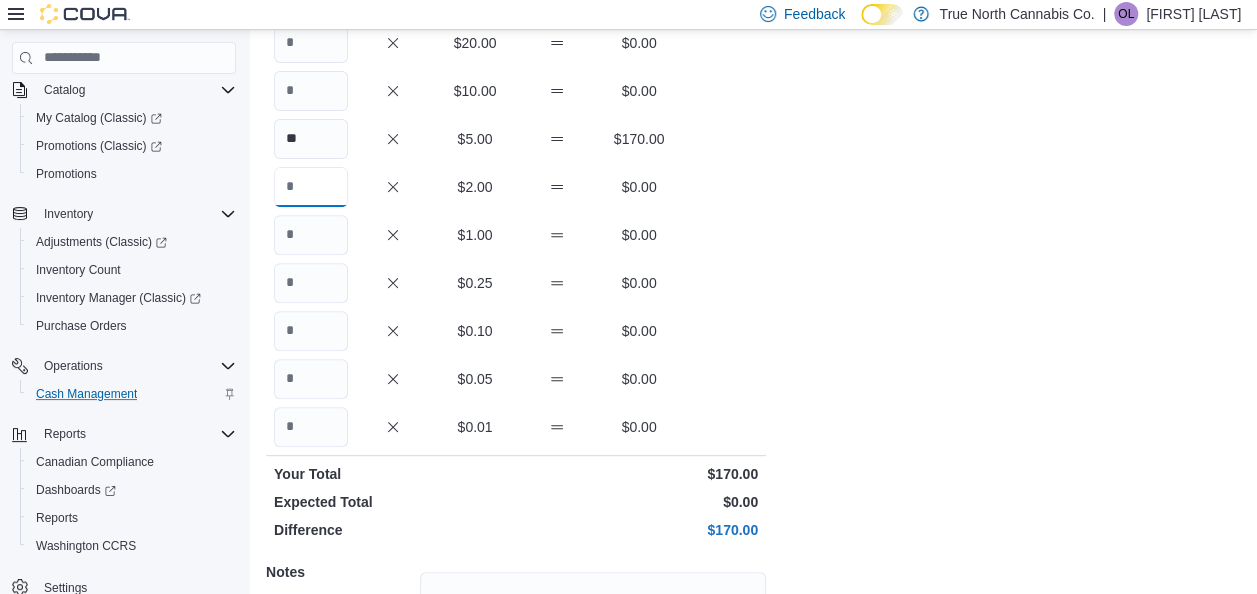 click at bounding box center (311, 187) 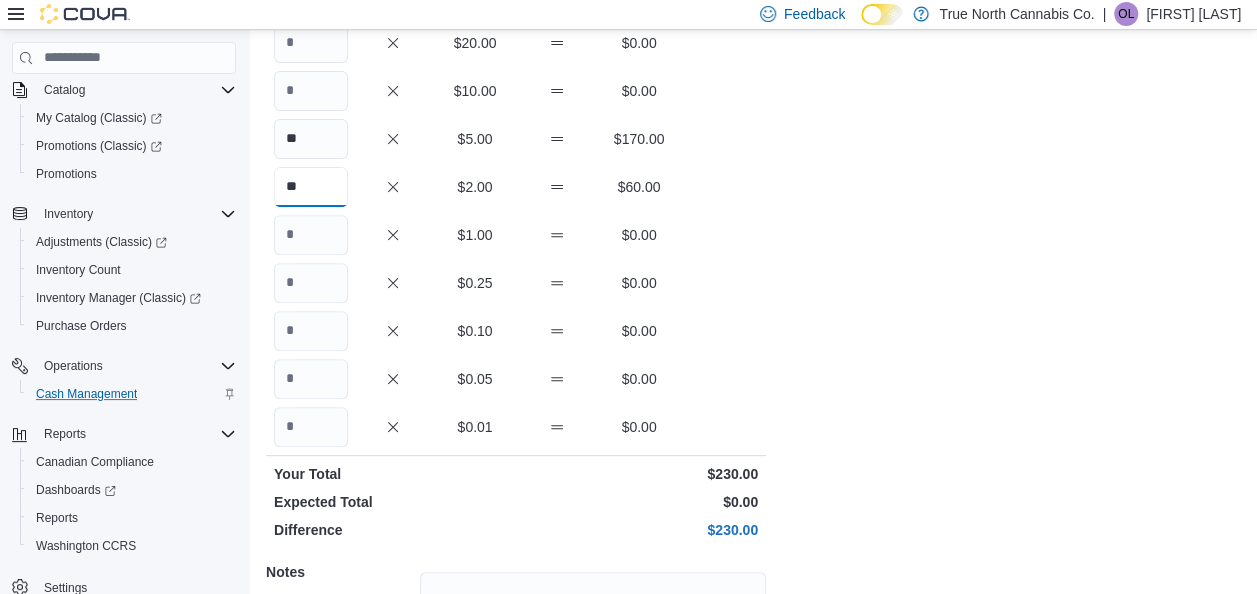 type on "**" 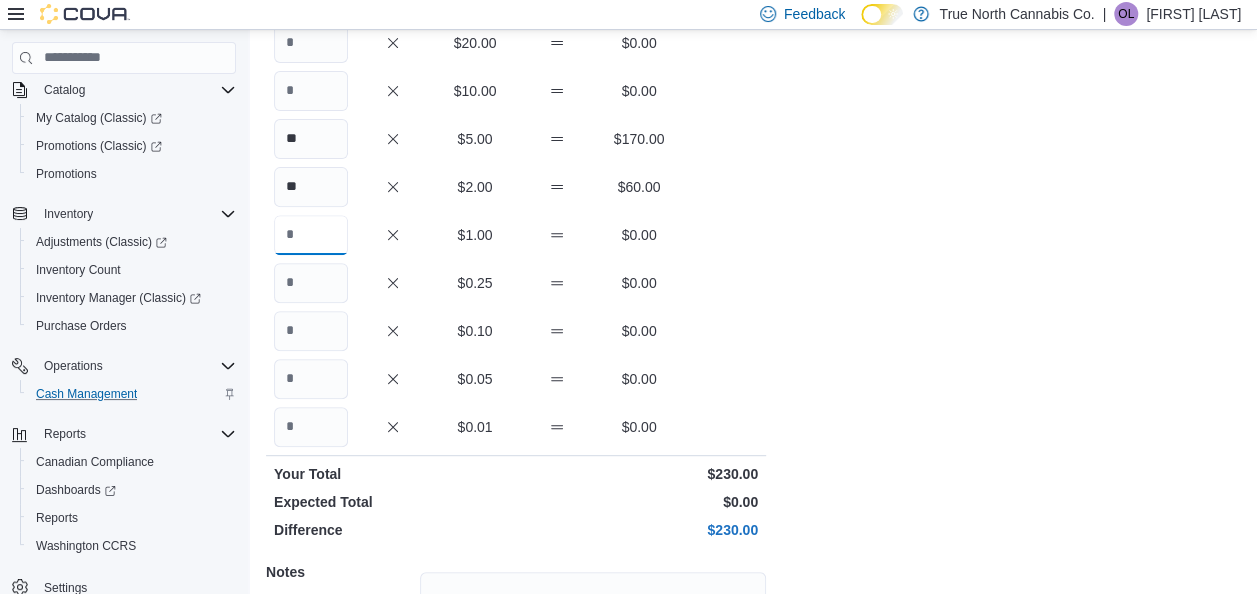 click at bounding box center [311, 235] 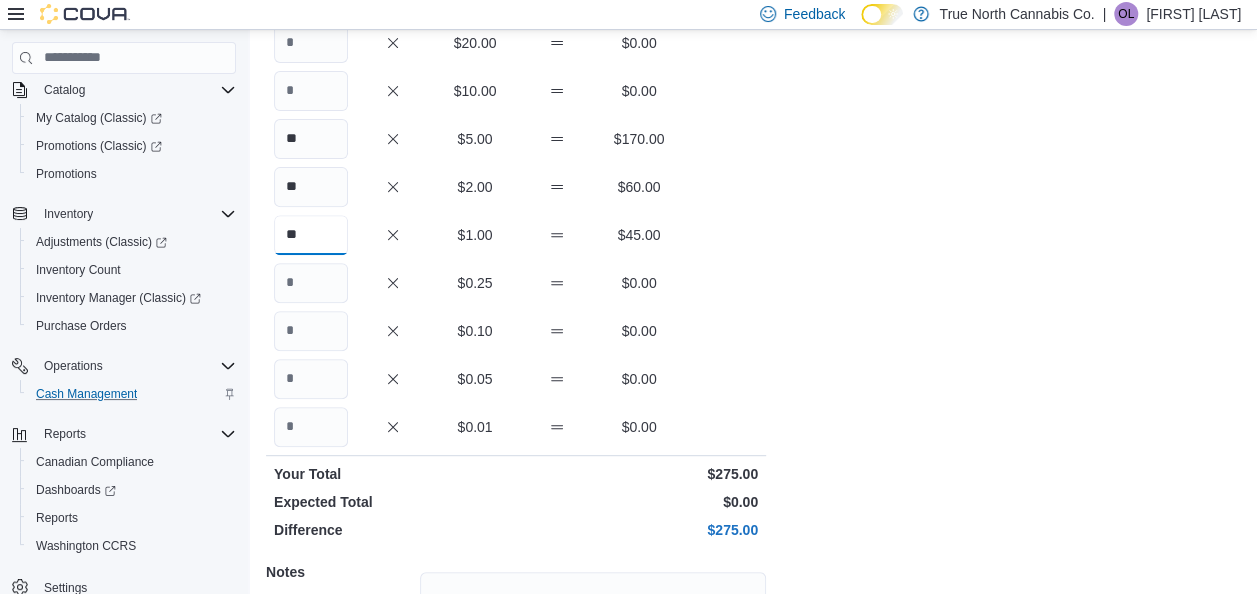 type on "**" 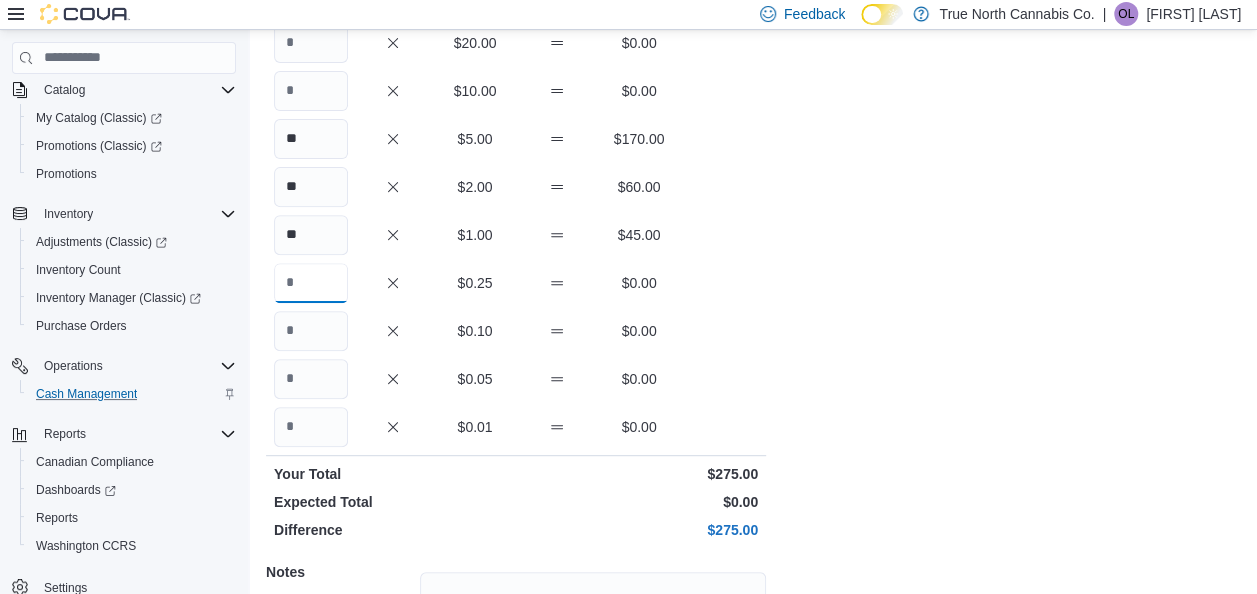 click at bounding box center (311, 283) 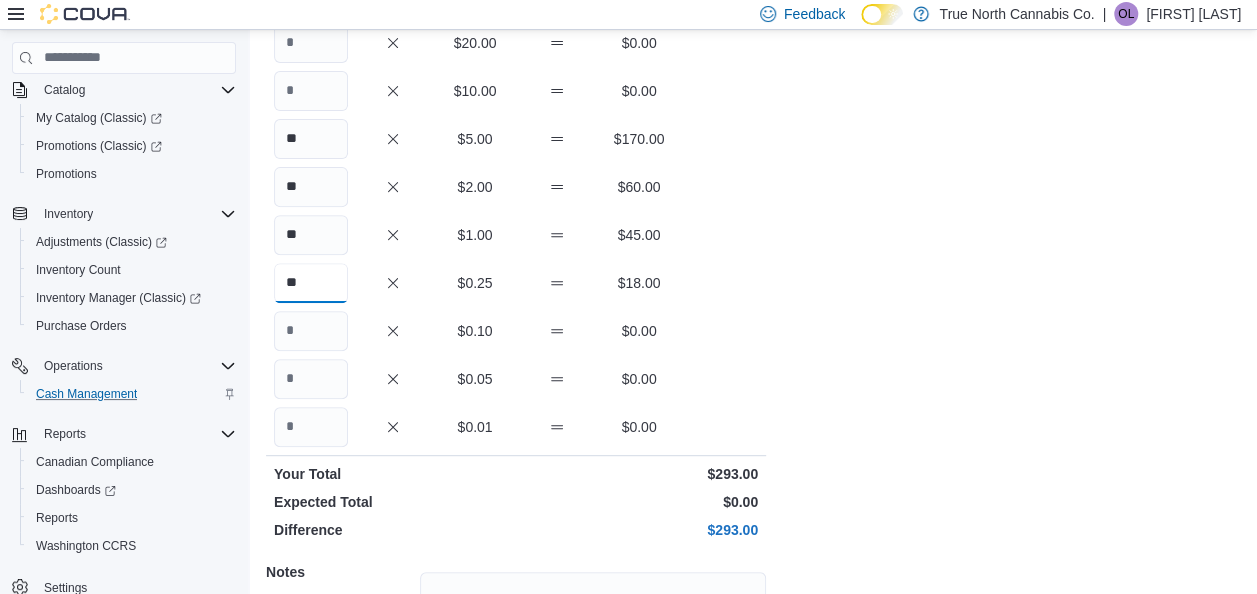 type on "**" 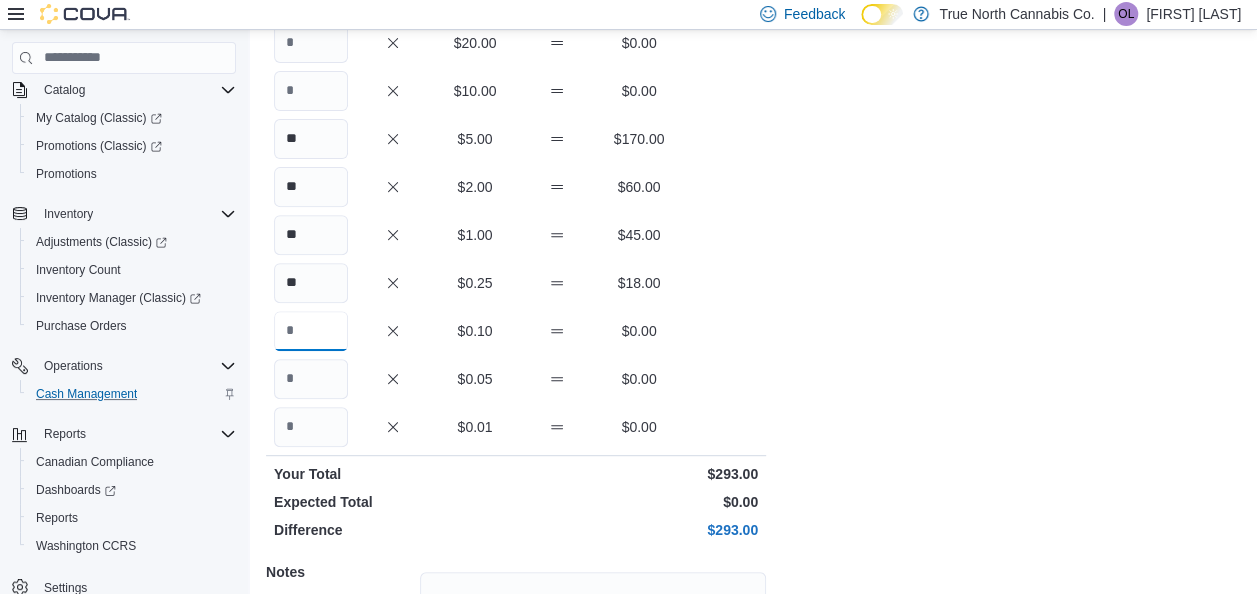 click at bounding box center (311, 331) 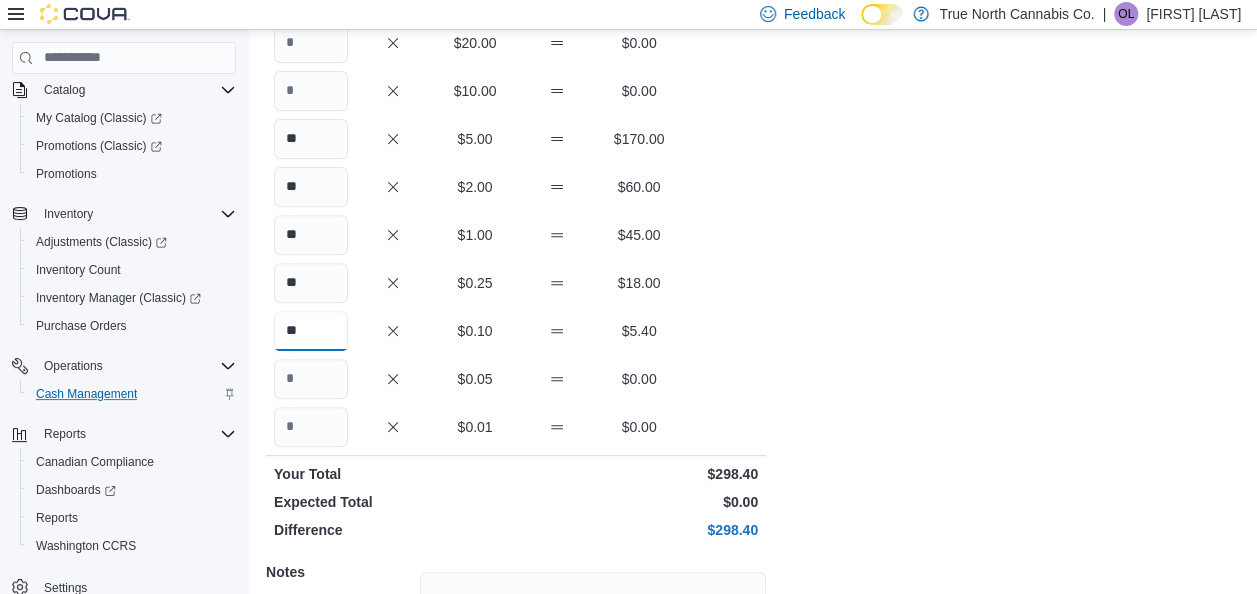 type on "**" 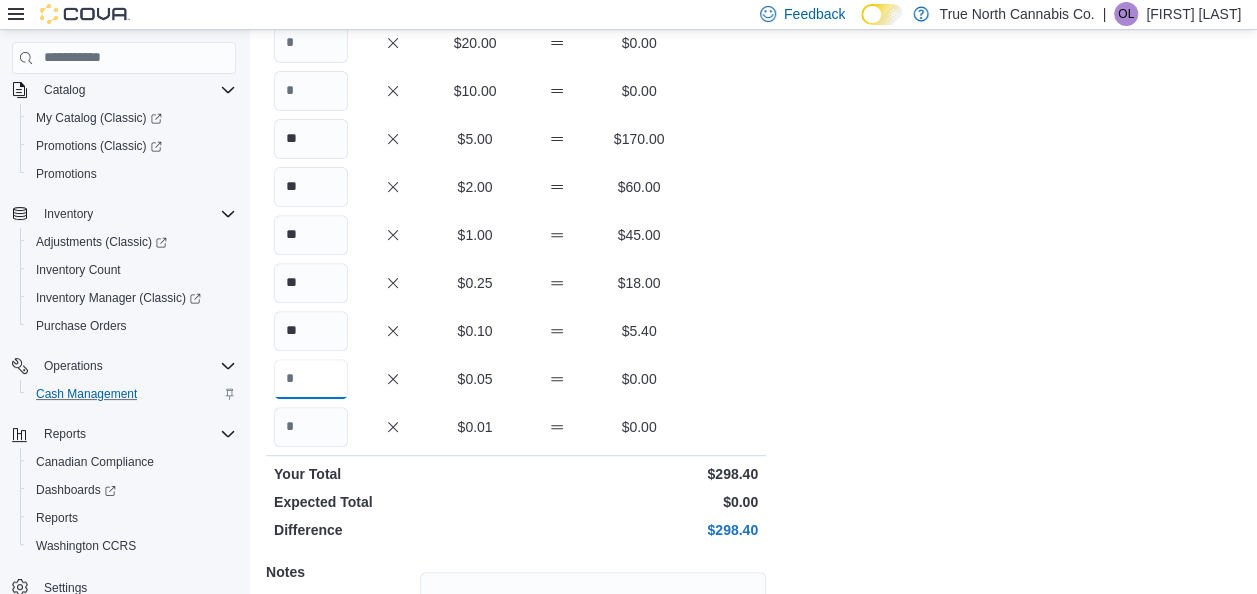 click at bounding box center [311, 379] 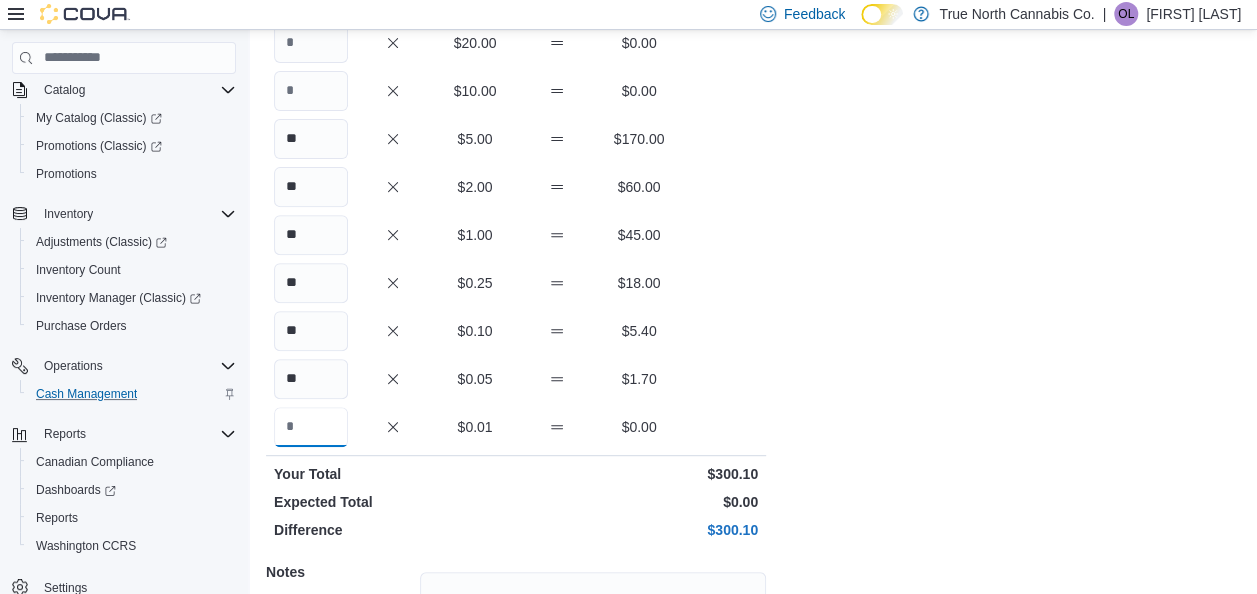 click at bounding box center [311, 427] 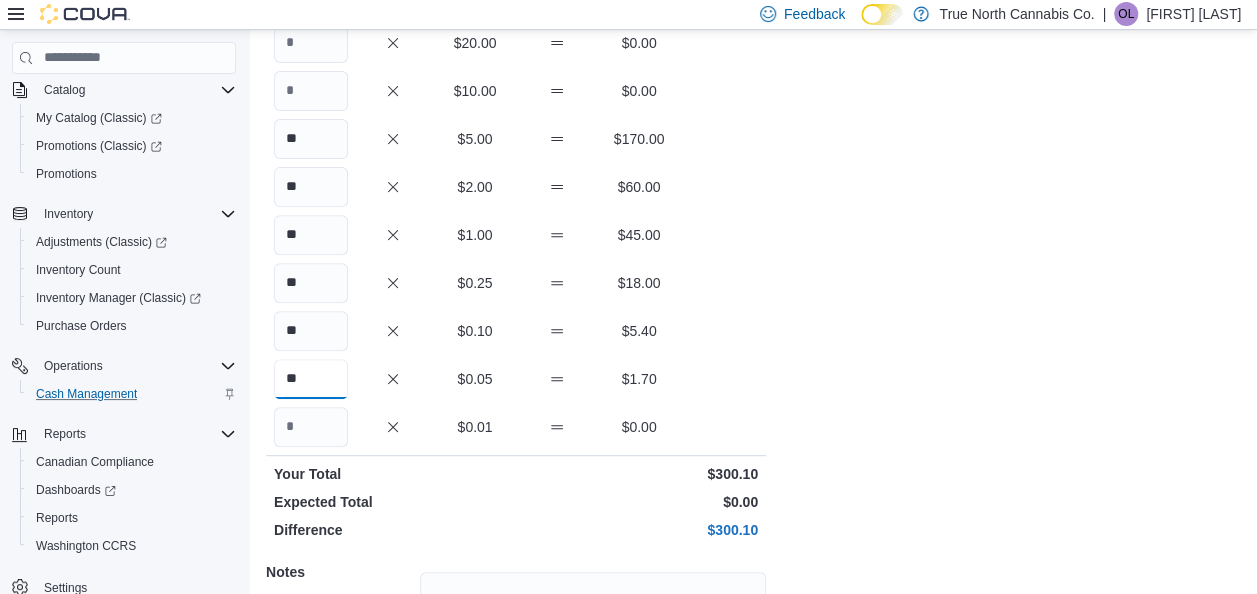 click on "**" at bounding box center (311, 379) 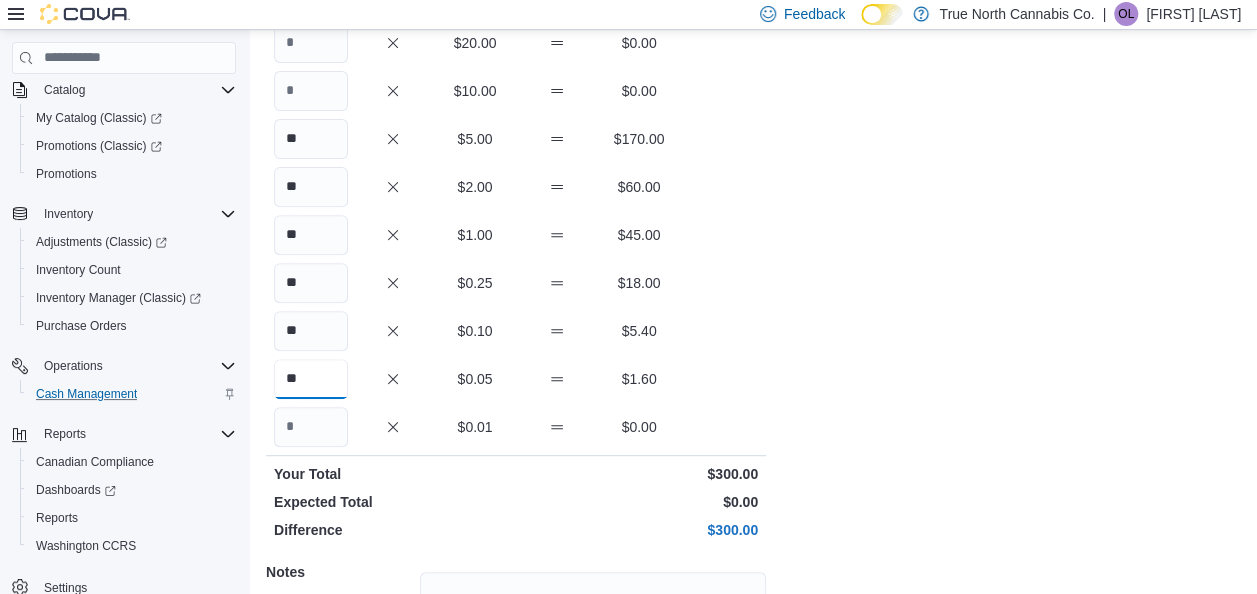 type on "**" 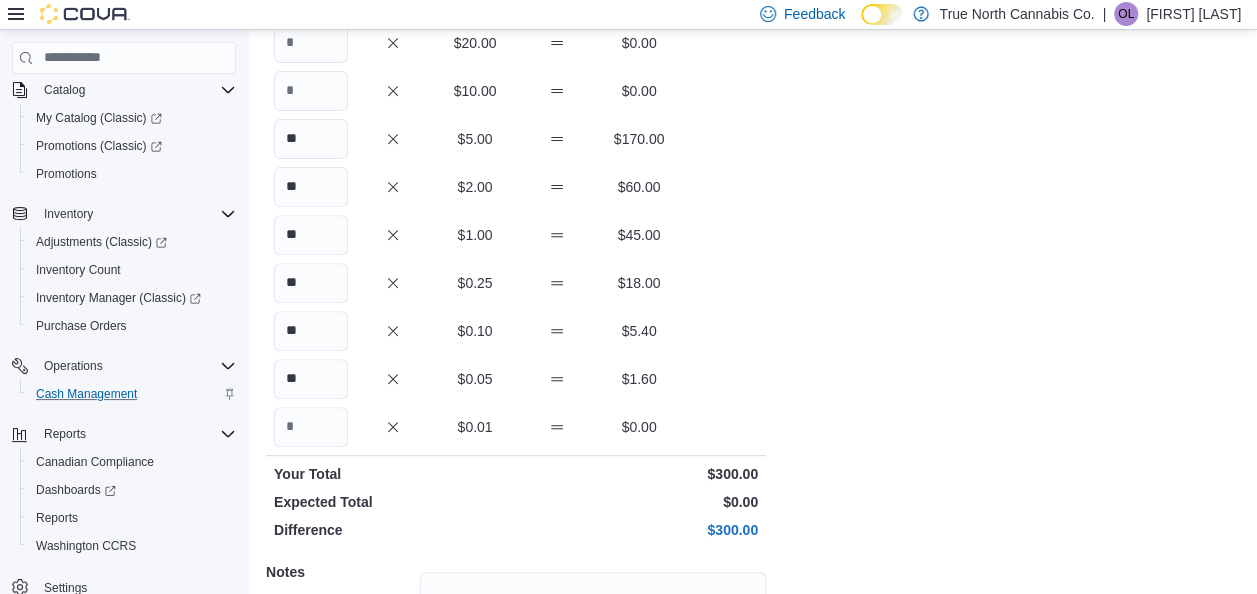 click on "Cash Management POS 2 Cash In POS 2 : Cash In Feedback   Quantity Currency Total $100.00 $0.00 $50.00 $0.00 $20.00 $0.00 $10.00 $0.00 ** $5.00 $170.00 ** $2.00 $60.00 ** $1.00 $45.00 ** $0.25 $18.00 ** $0.10 $5.40 ** $0.05 $1.60 $0.01 $0.00 Your Total $300.00 Expected Total $0.00 Difference $300.00 Notes Cancel Save" at bounding box center [753, 275] 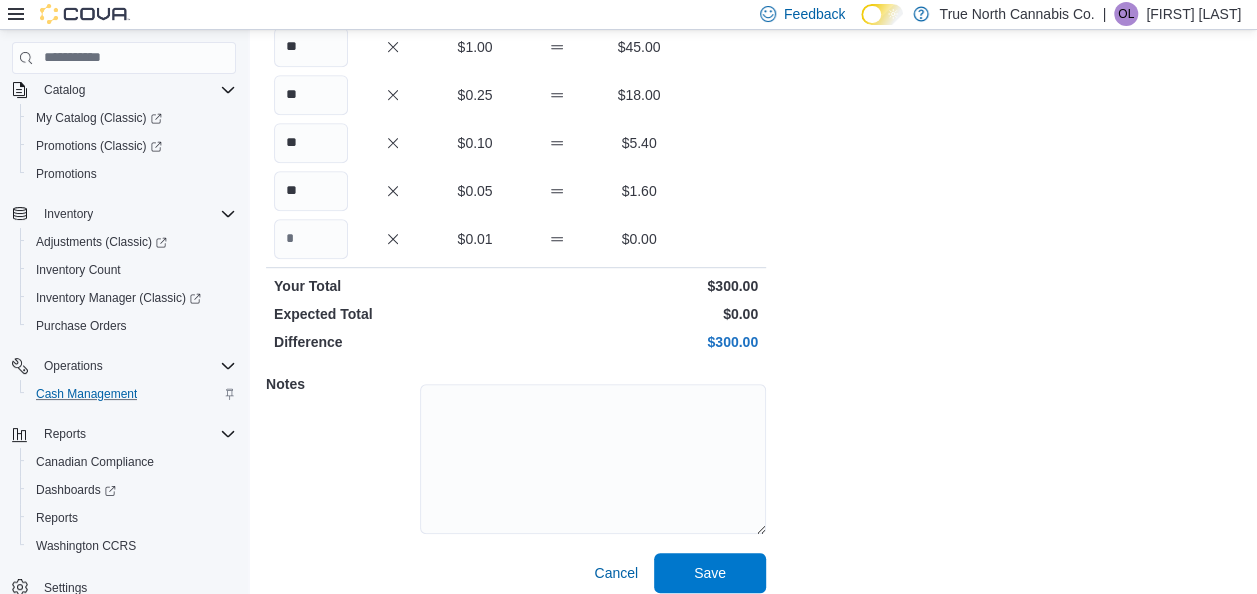 scroll, scrollTop: 479, scrollLeft: 0, axis: vertical 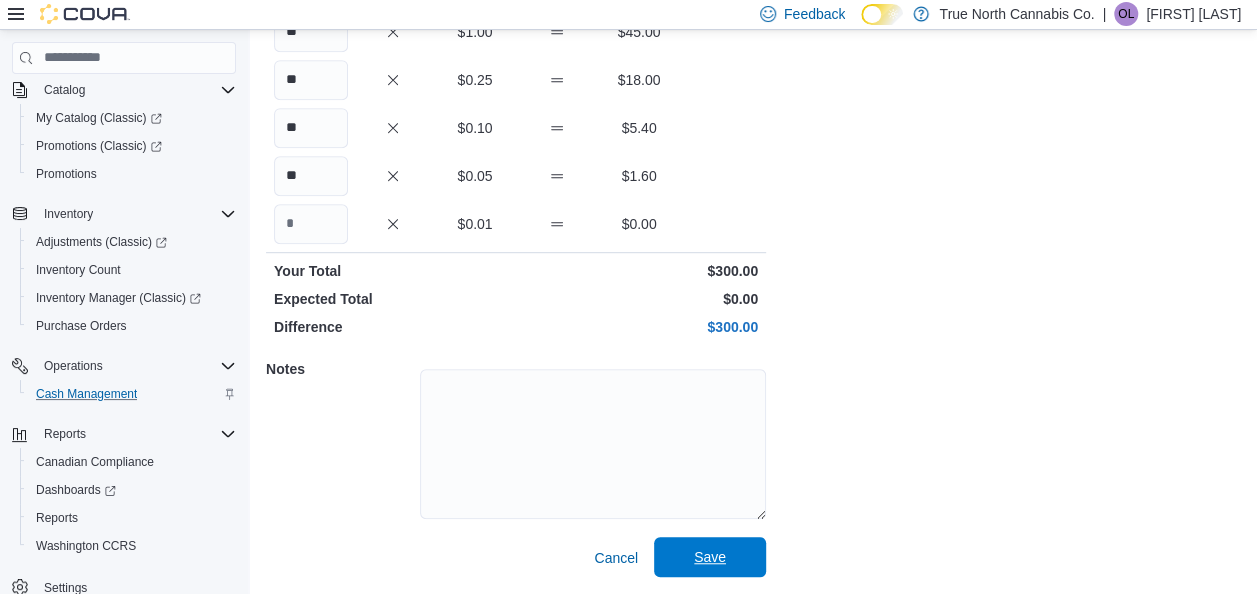click on "Save" at bounding box center [710, 557] 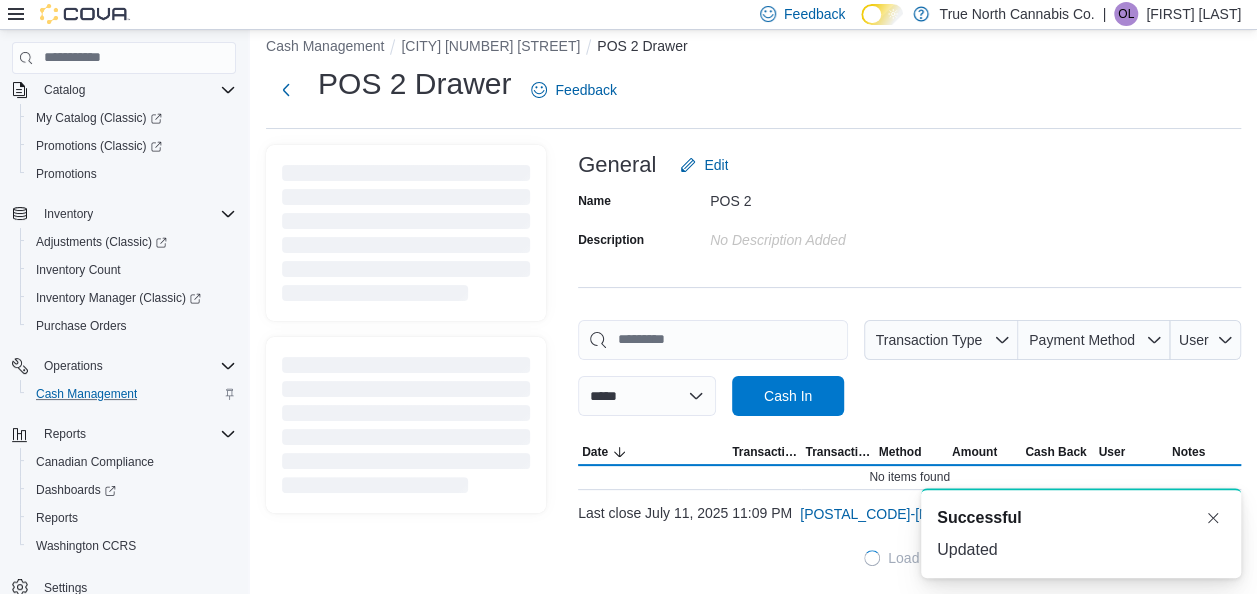 scroll, scrollTop: 16, scrollLeft: 0, axis: vertical 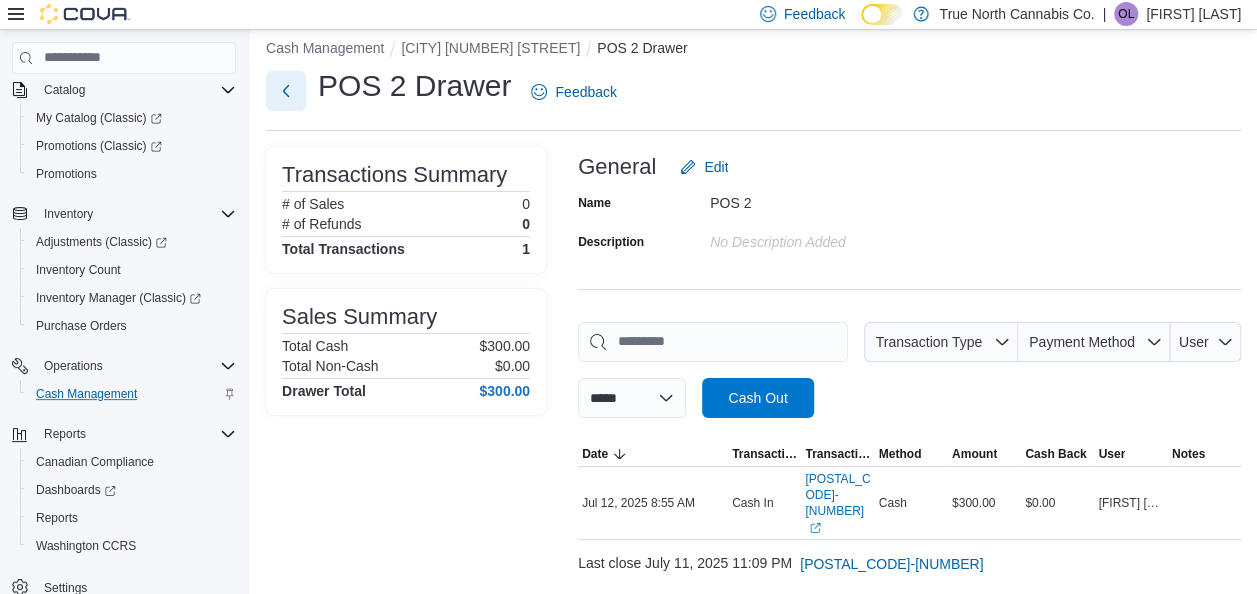 click at bounding box center [286, 91] 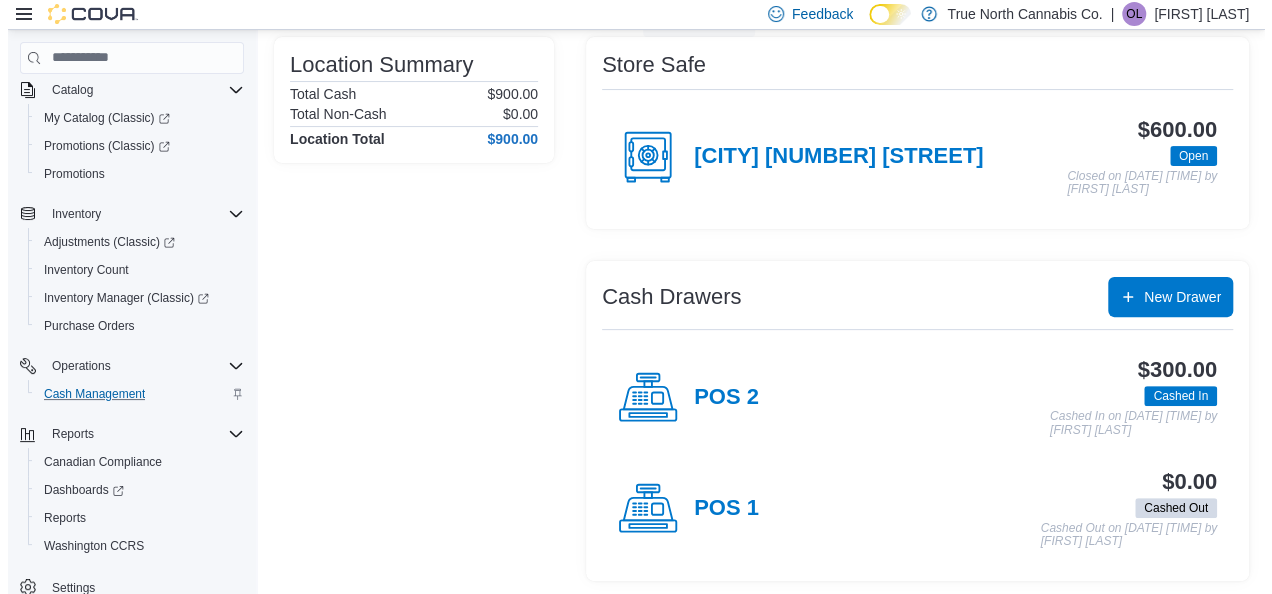 scroll, scrollTop: 0, scrollLeft: 0, axis: both 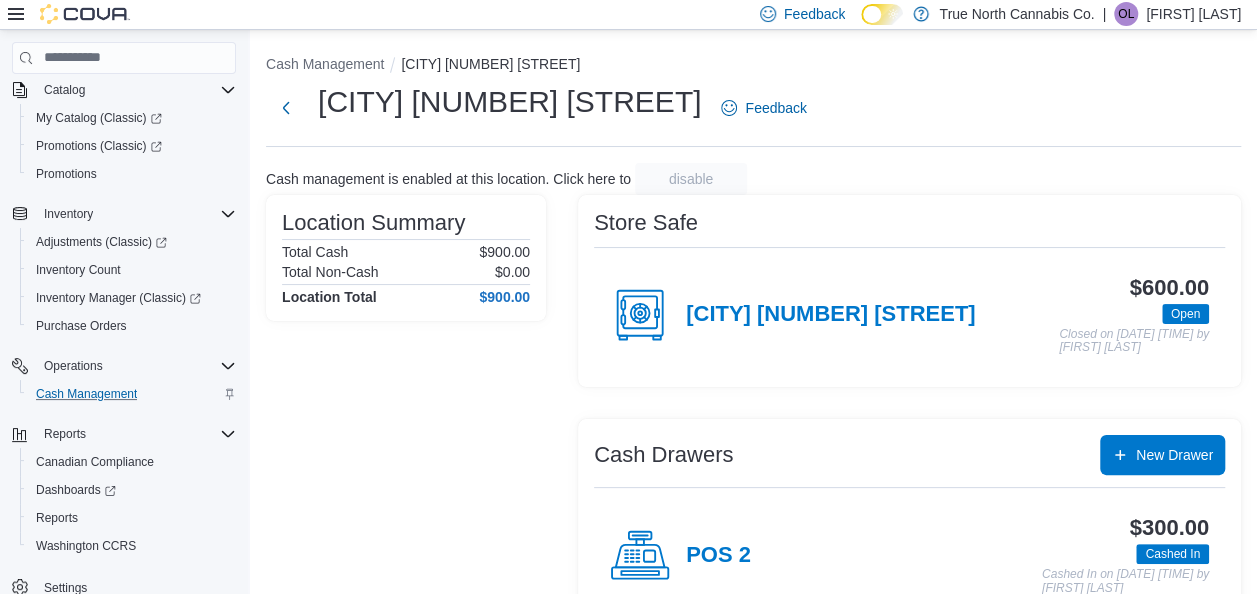 click on "[FIRST] [LAST]" at bounding box center [1193, 14] 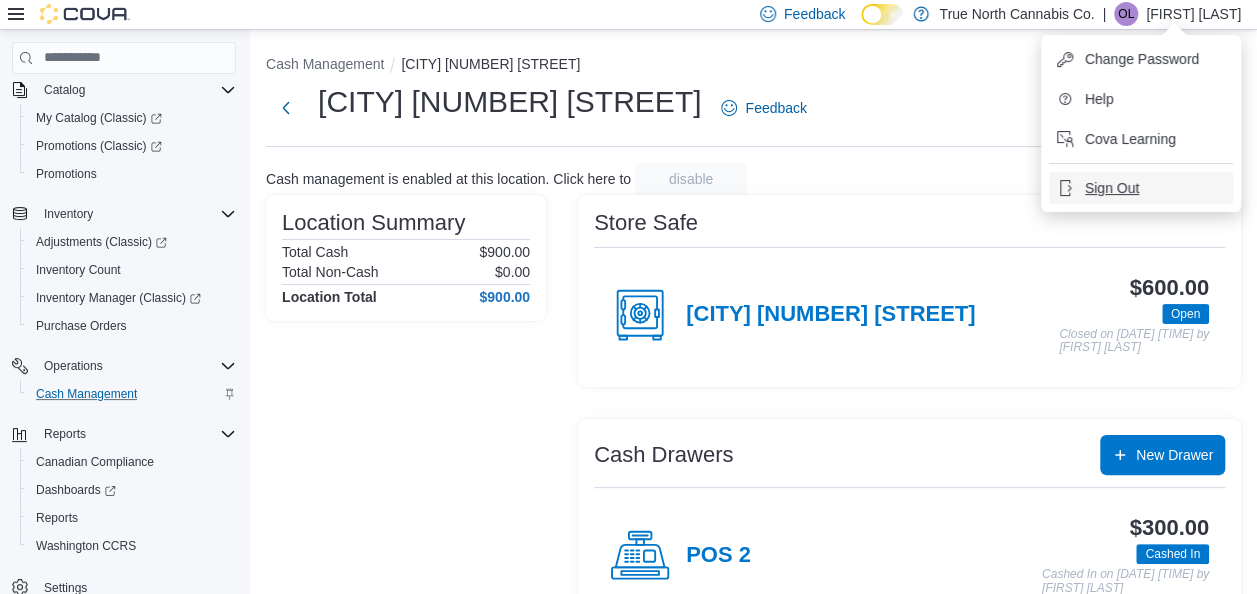 click on "Sign Out" at bounding box center (1112, 188) 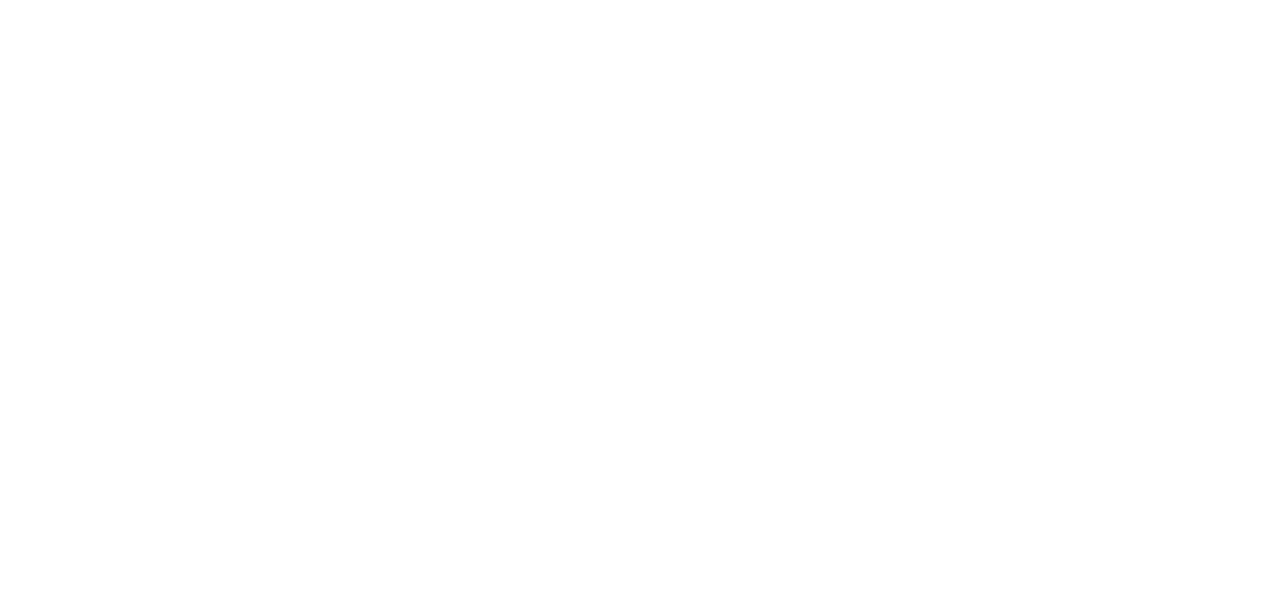 scroll, scrollTop: 0, scrollLeft: 0, axis: both 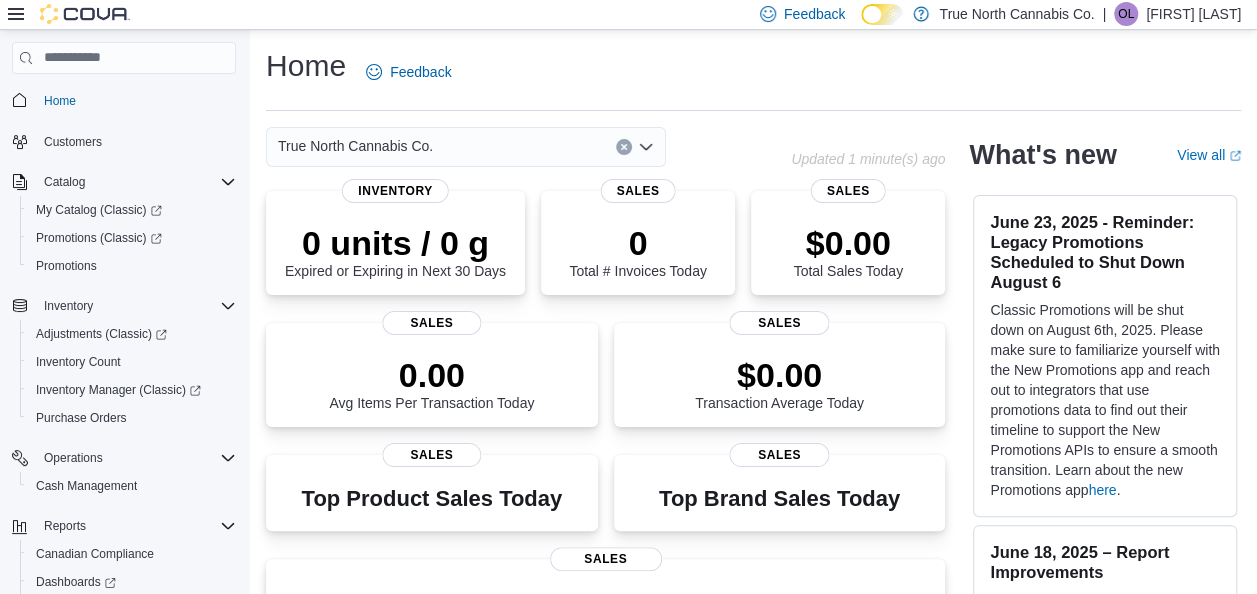 click on "[FIRST] [LAST]" at bounding box center (1193, 14) 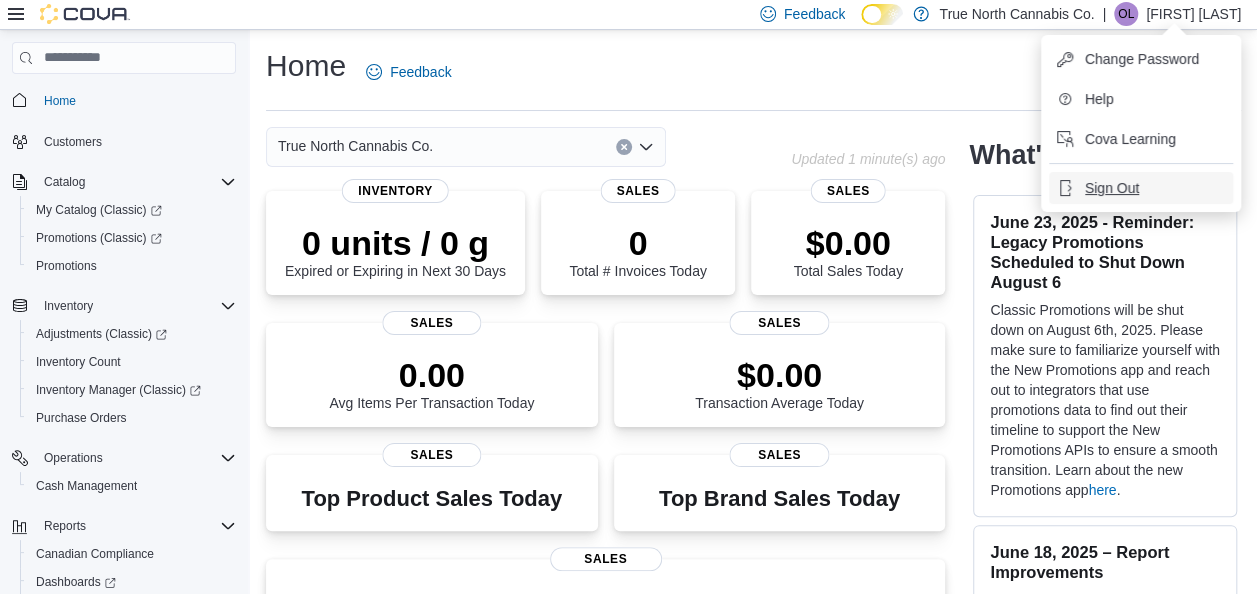 click on "Sign Out" at bounding box center (1112, 188) 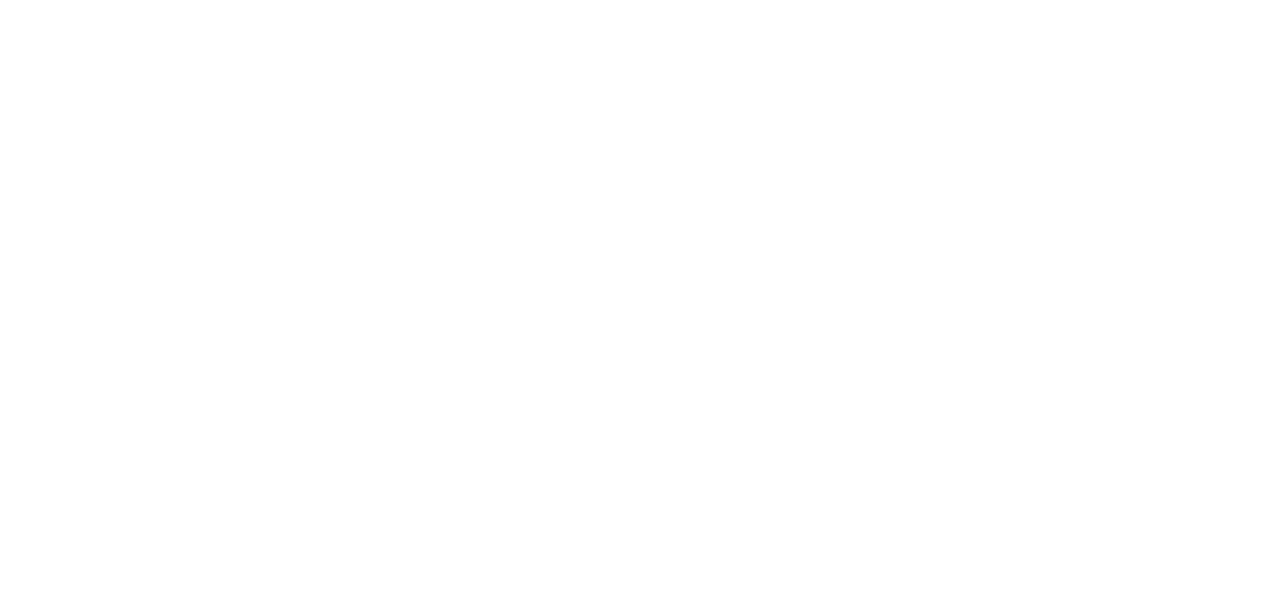 scroll, scrollTop: 0, scrollLeft: 0, axis: both 